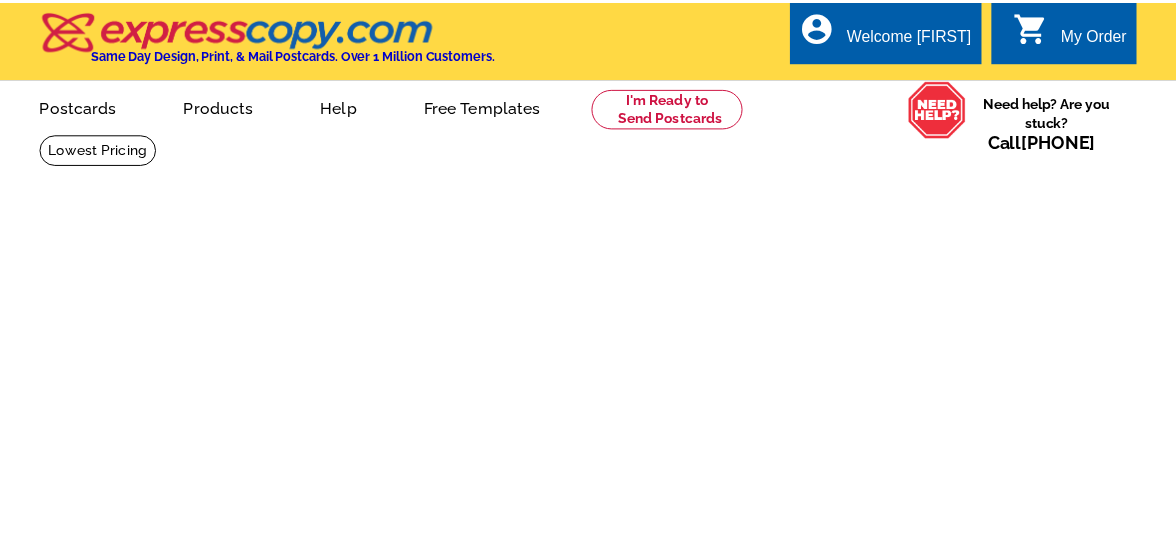 scroll, scrollTop: 0, scrollLeft: 0, axis: both 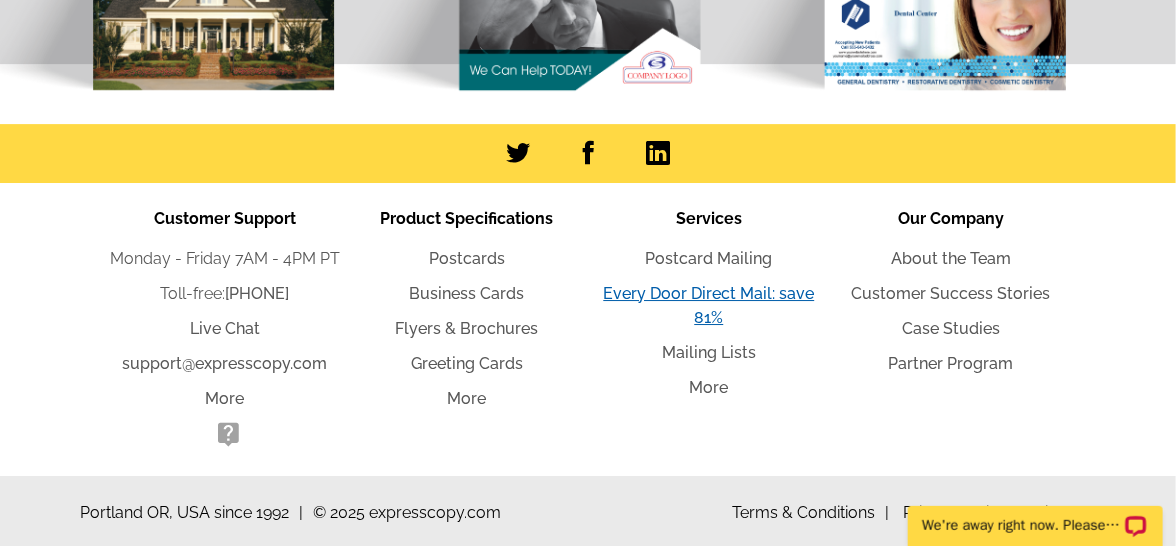 click on "Every Door Direct Mail: save 81%" at bounding box center (709, 305) 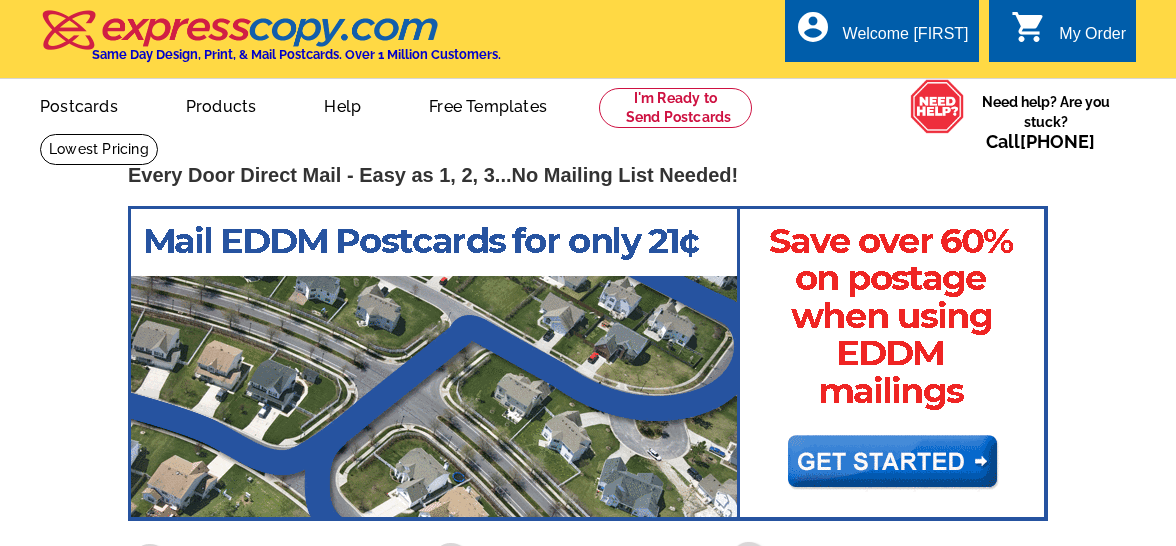 scroll, scrollTop: 0, scrollLeft: 0, axis: both 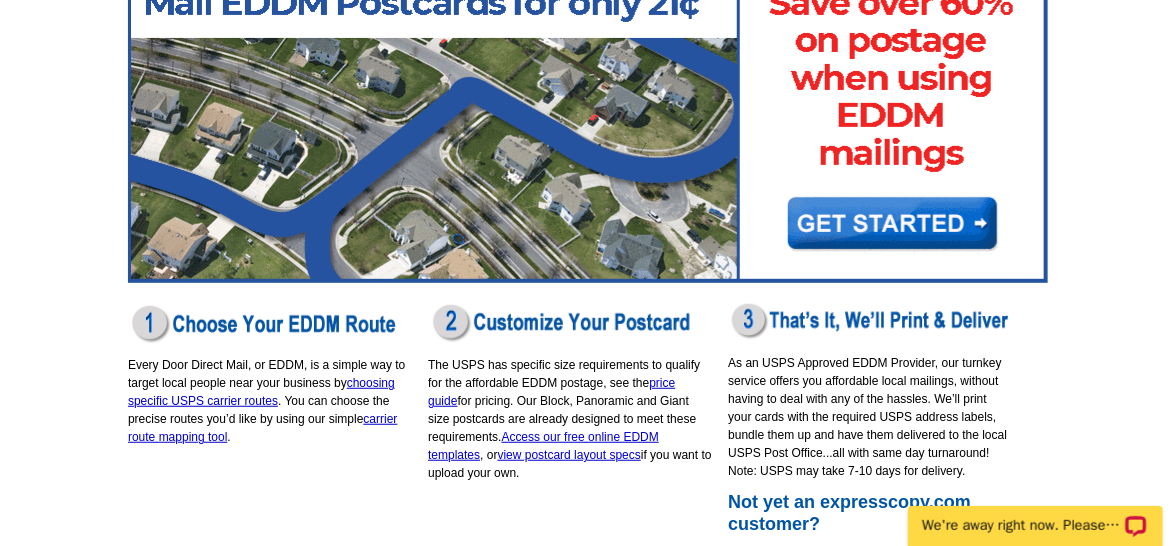 click at bounding box center [588, 125] 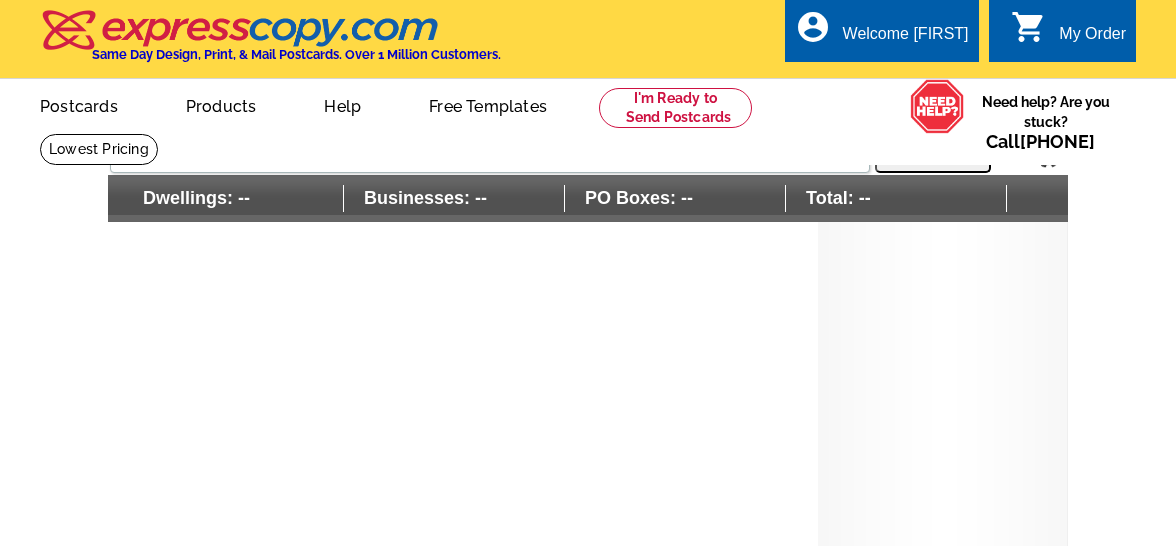 scroll, scrollTop: 0, scrollLeft: 0, axis: both 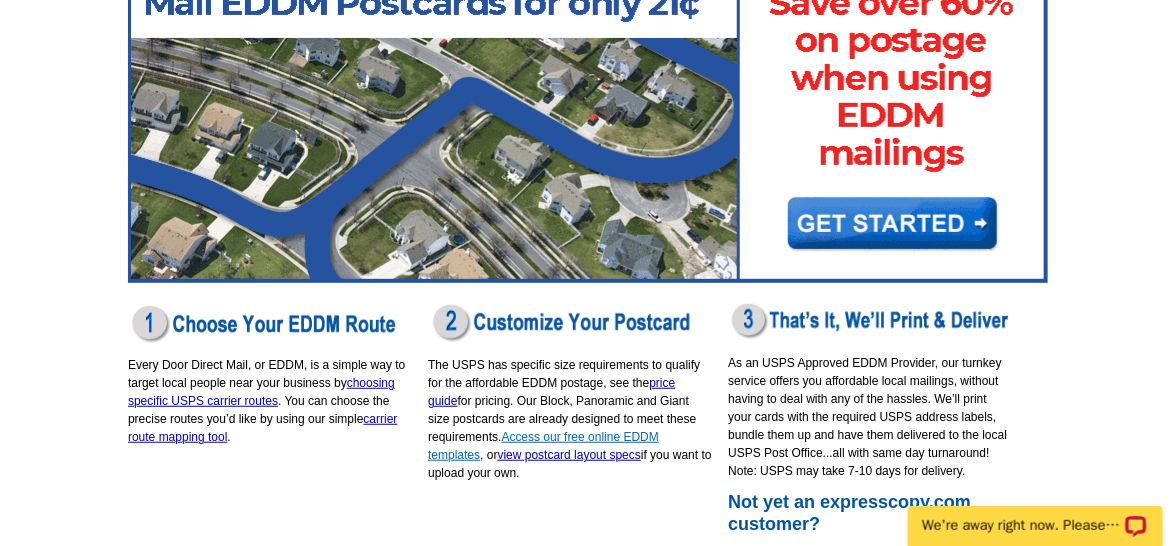 click on "Access our free online EDDM templates" at bounding box center (543, 446) 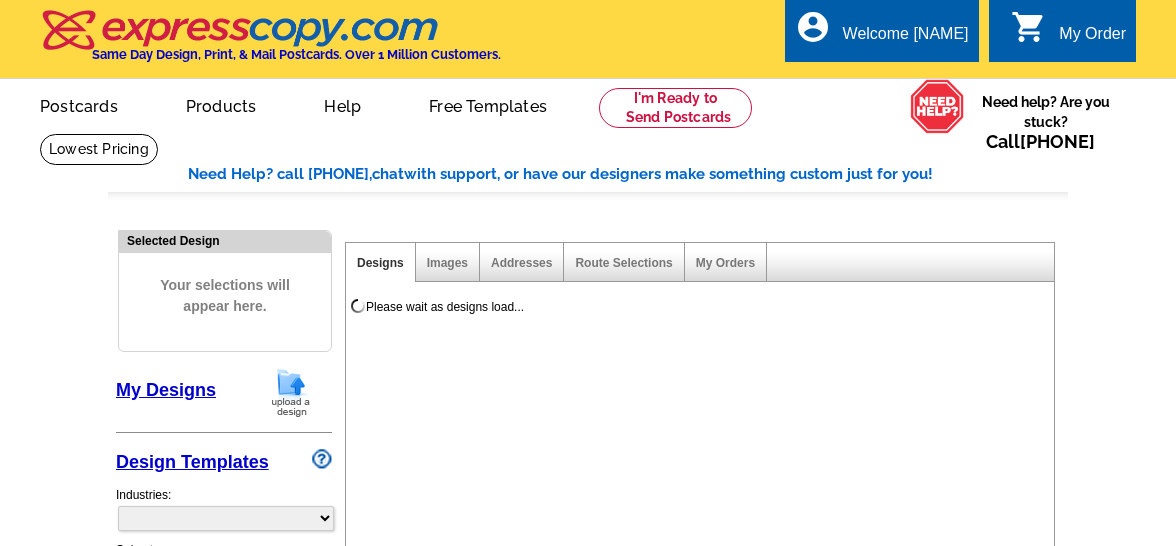 select on "4" 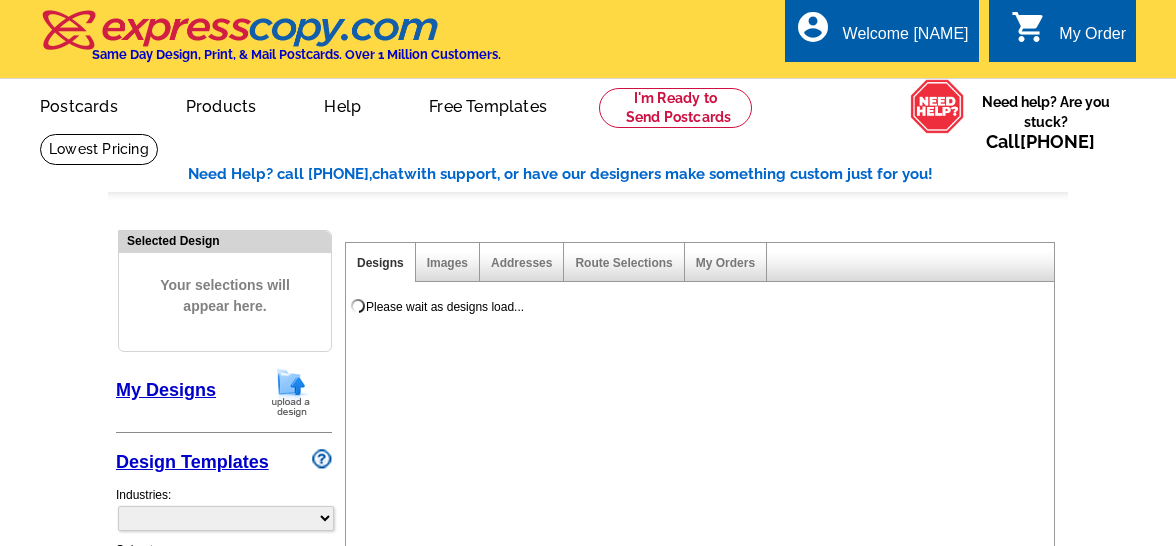 scroll, scrollTop: 0, scrollLeft: 0, axis: both 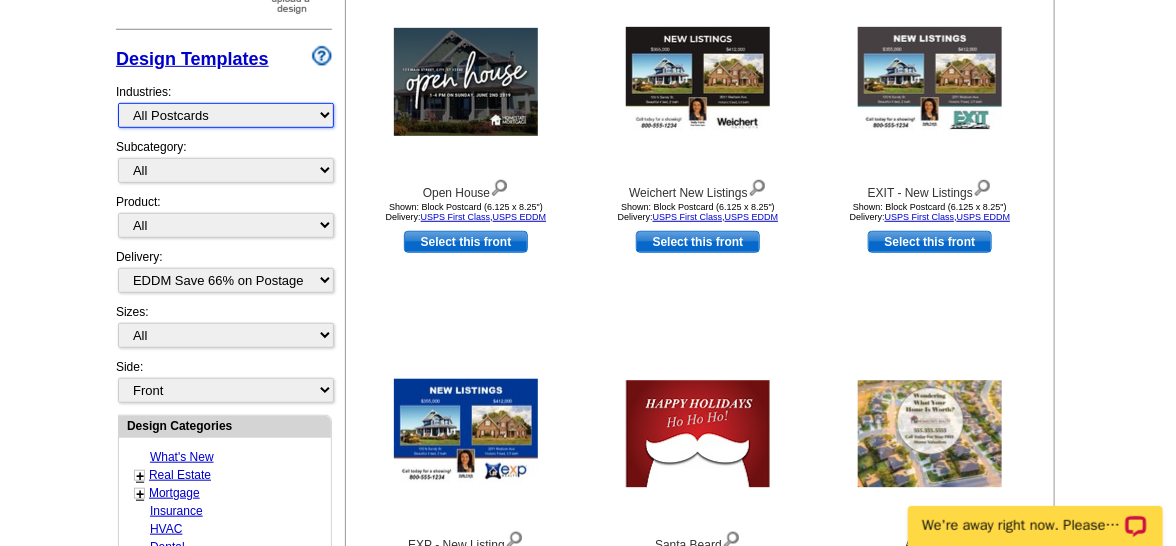 click on "What's New Real Estate Mortgage Insurance HVAC Dental Solar EDDM - NEW! Calendar Postcards Arts & Entertainment Assisted Living Automotive Beauty & Fitness Business Services Education, Camps & Childcare Financial Services Food & Beverage Healthcare Holiday Home Services Keep-in-Touch Legal Non-Profit Personal Projects Pets & Veterinarians Photo Cards Religion & Faith Retail Seasonal Sports & Recreation Sports Schedules Travel Greeting Cards All Postcards All Flyers & Brochures All Business Cards All Door Hangers All Greeting Cards" at bounding box center (226, 115) 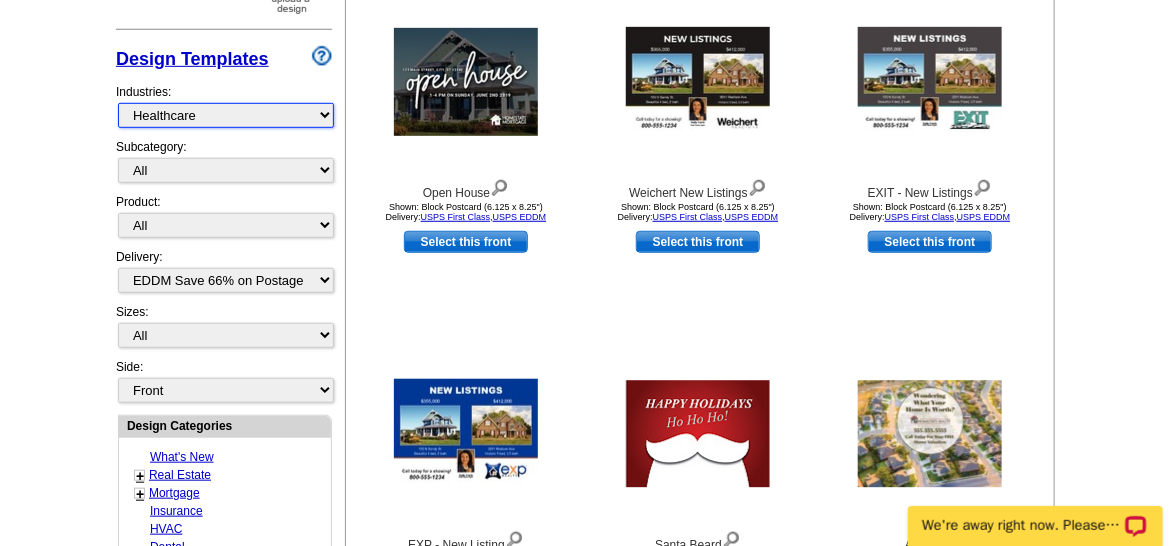 click on "What's New Real Estate Mortgage Insurance HVAC Dental Solar EDDM - NEW! Calendar Postcards Arts & Entertainment Assisted Living Automotive Beauty & Fitness Business Services Education, Camps & Childcare Financial Services Food & Beverage Healthcare Holiday Home Services Keep-in-Touch Legal Non-Profit Personal Projects Pets & Veterinarians Photo Cards Religion & Faith Retail Seasonal Sports & Recreation Sports Schedules Travel Greeting Cards All Postcards All Flyers & Brochures All Business Cards All Door Hangers All Greeting Cards" at bounding box center [226, 115] 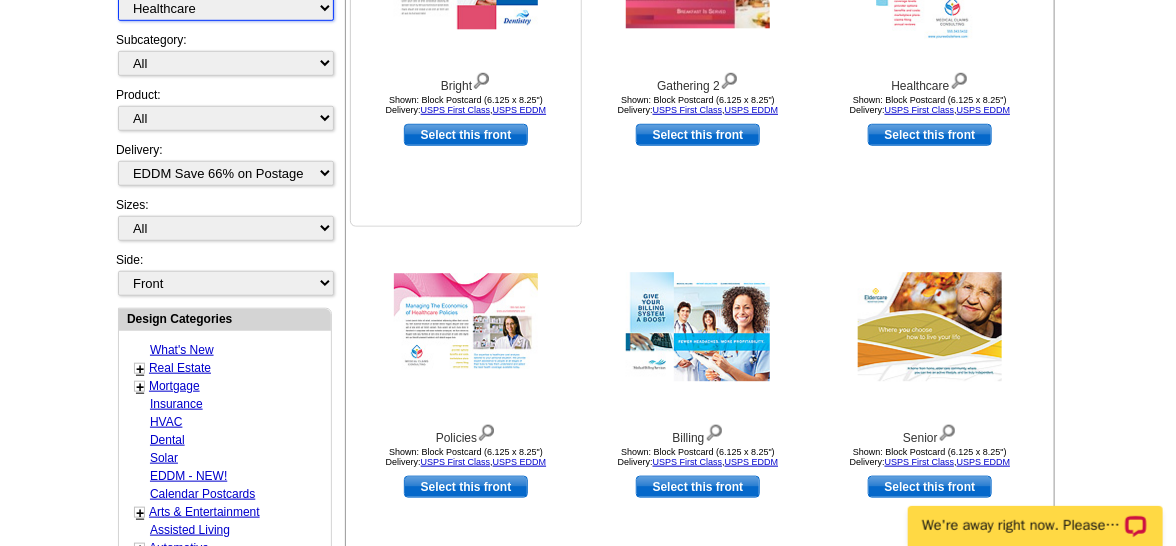scroll, scrollTop: 511, scrollLeft: 0, axis: vertical 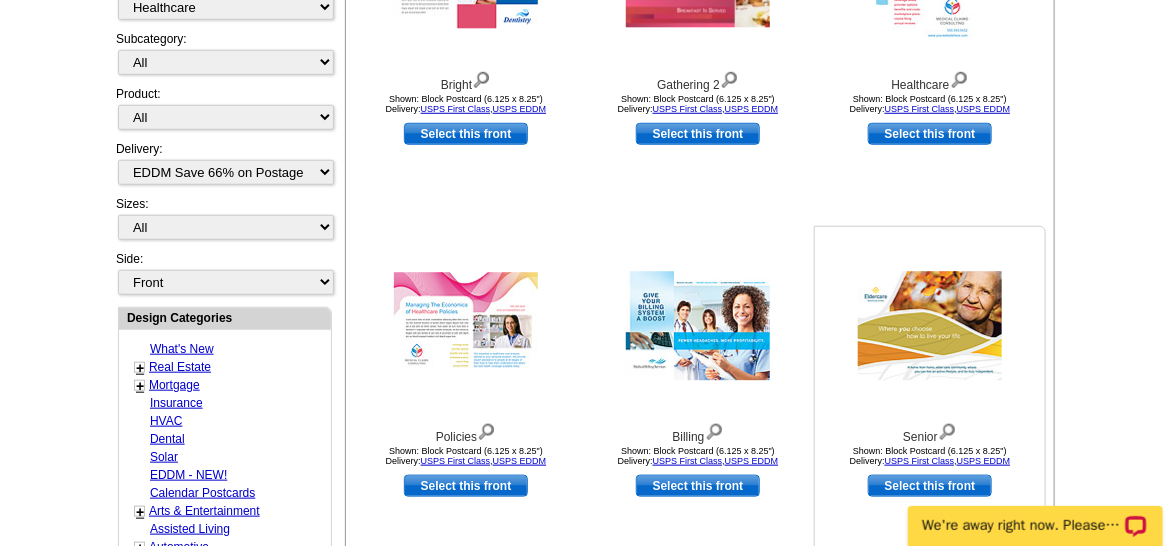 click at bounding box center [930, 326] 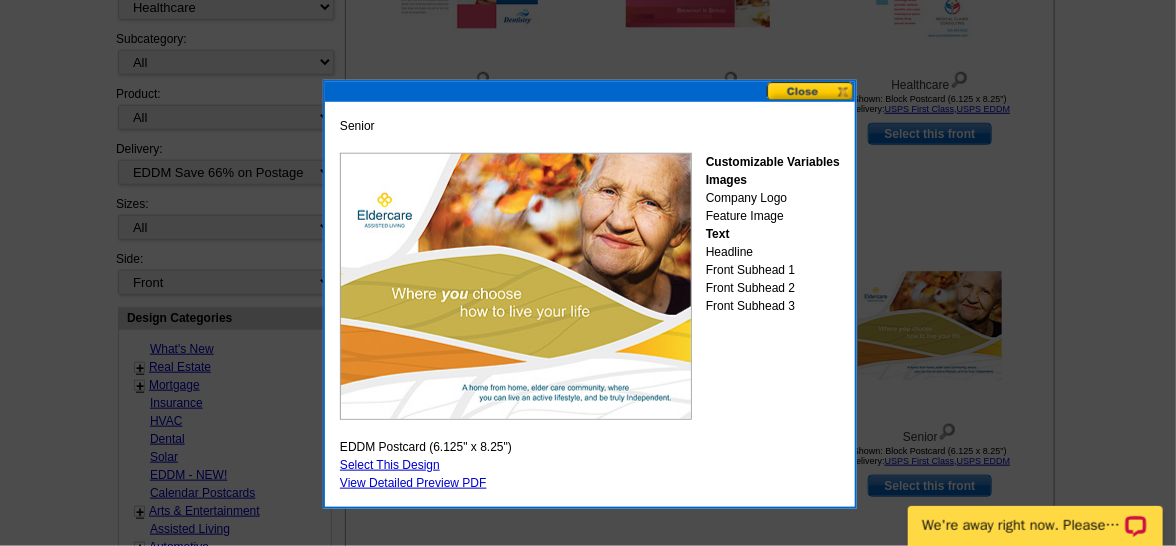 click at bounding box center (811, 91) 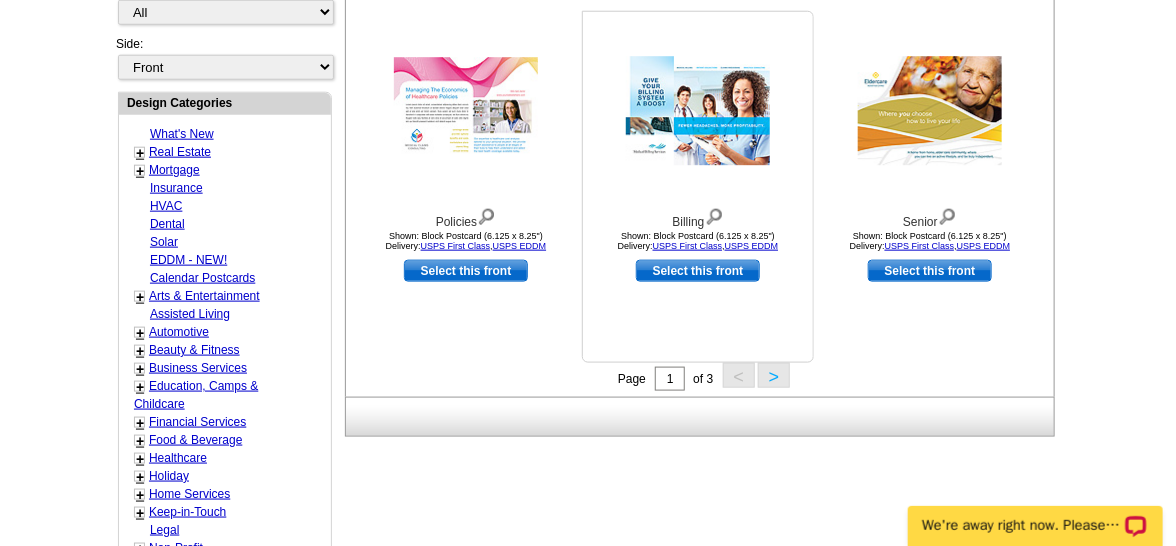 scroll, scrollTop: 726, scrollLeft: 0, axis: vertical 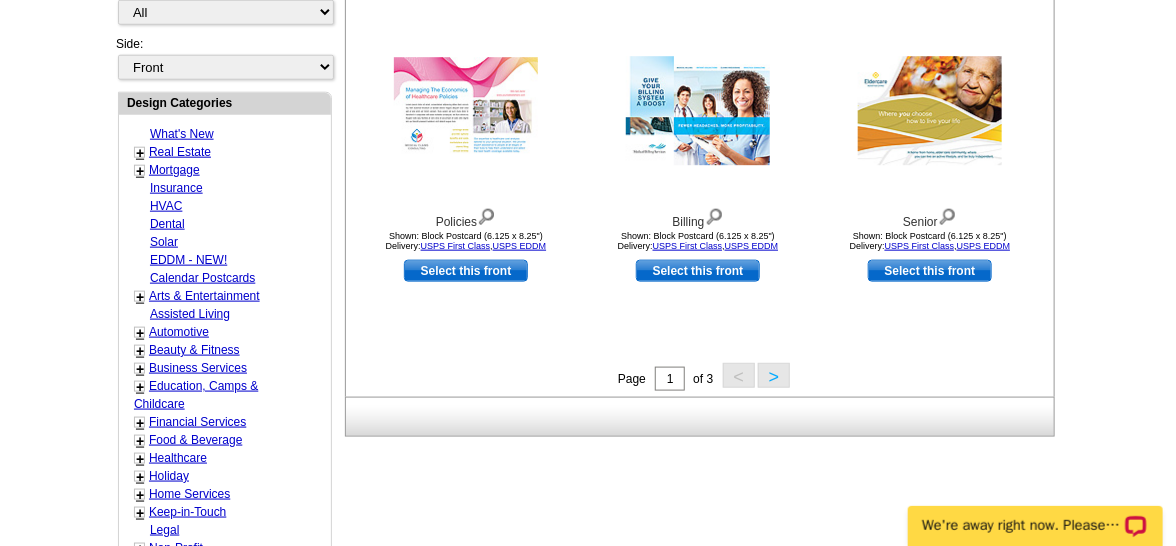 click on ">" at bounding box center [774, 375] 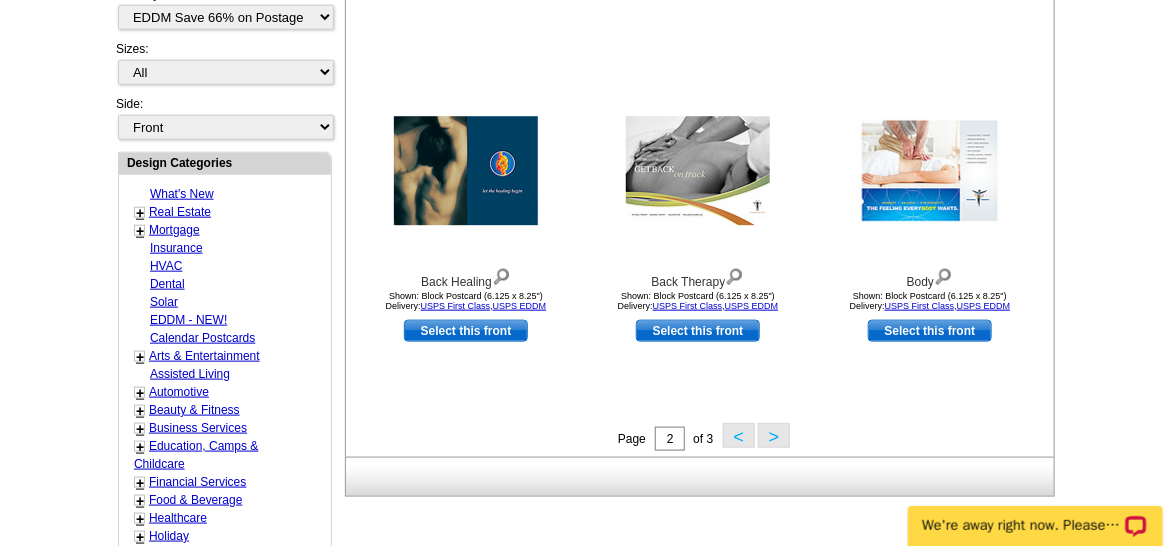 scroll, scrollTop: 667, scrollLeft: 0, axis: vertical 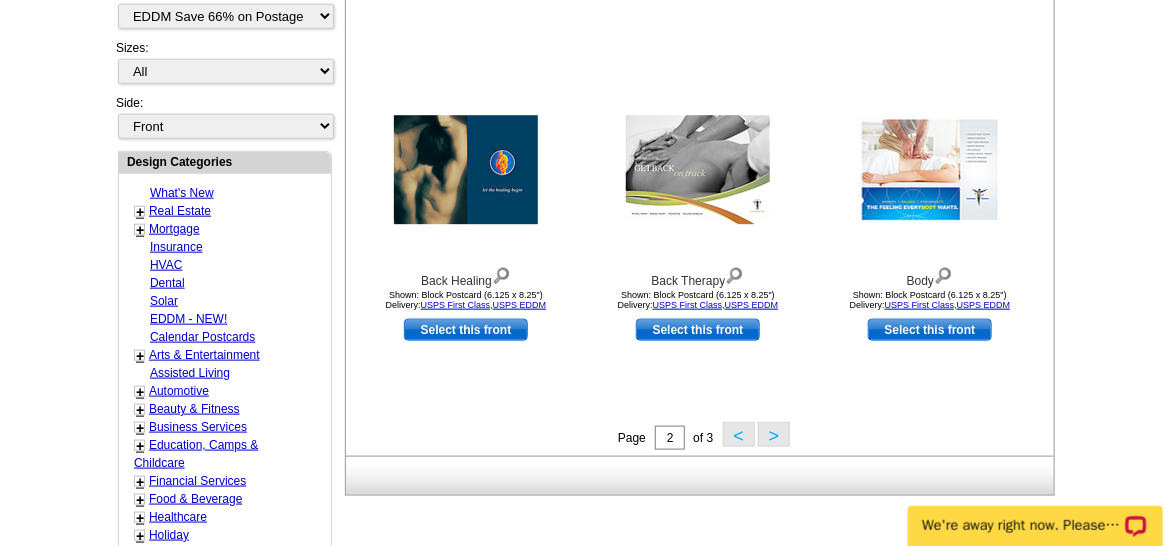 click on ">" at bounding box center [774, 434] 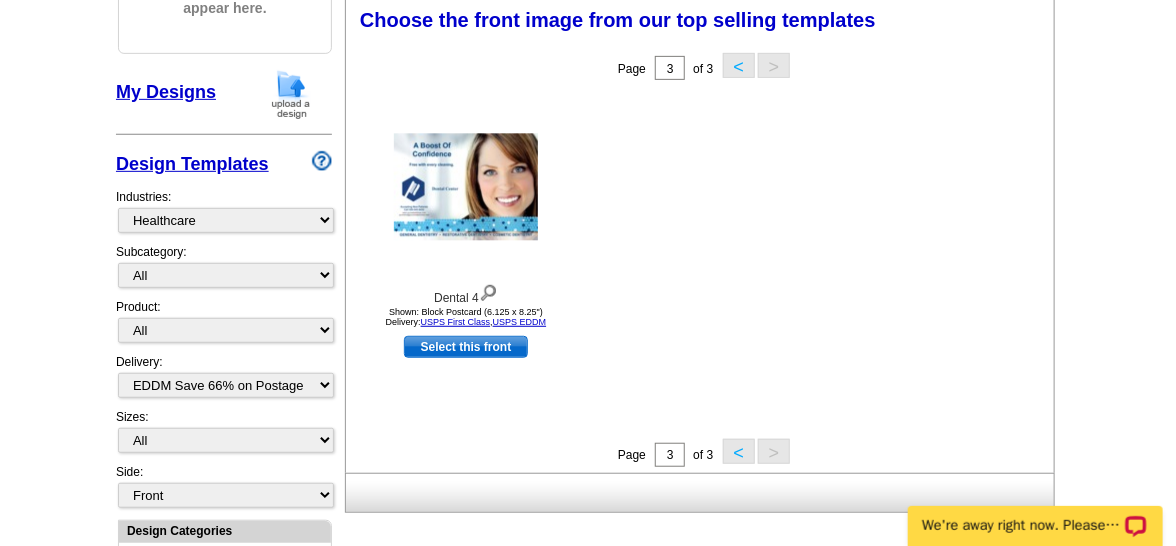 scroll, scrollTop: 295, scrollLeft: 0, axis: vertical 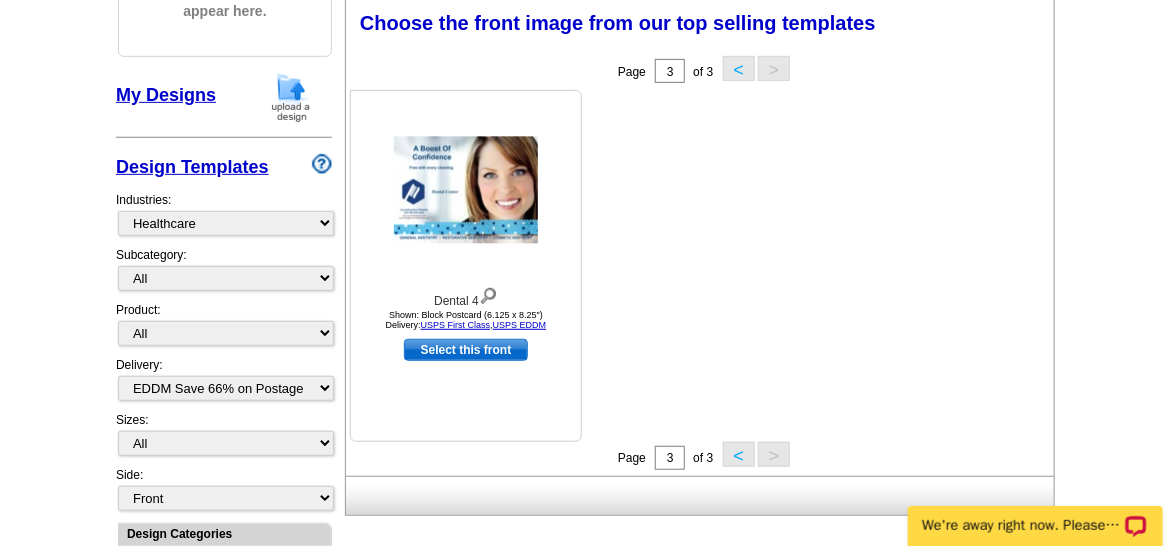 click at bounding box center (466, 190) 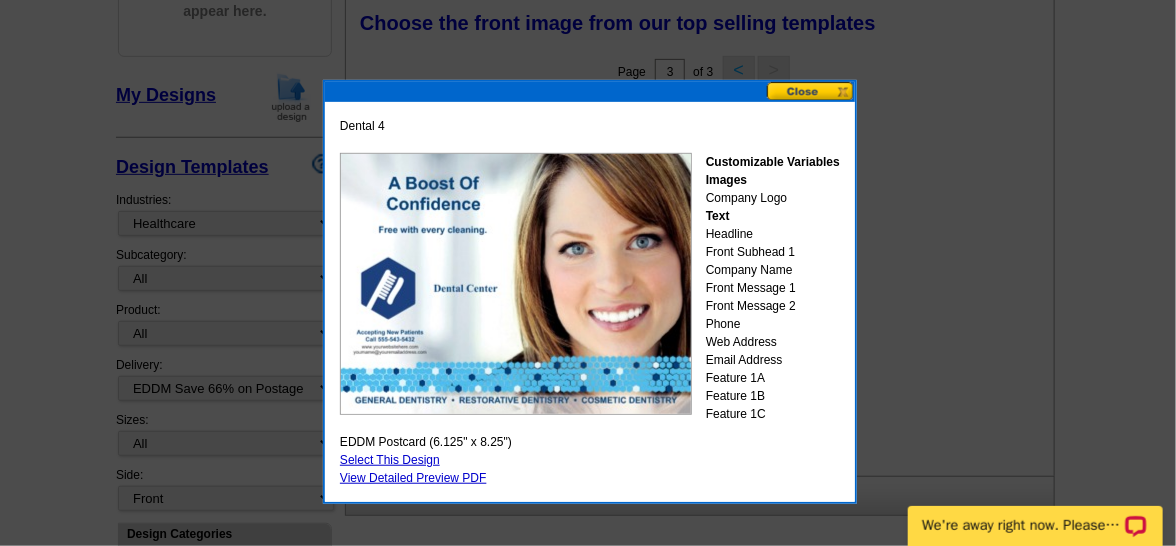click at bounding box center [811, 91] 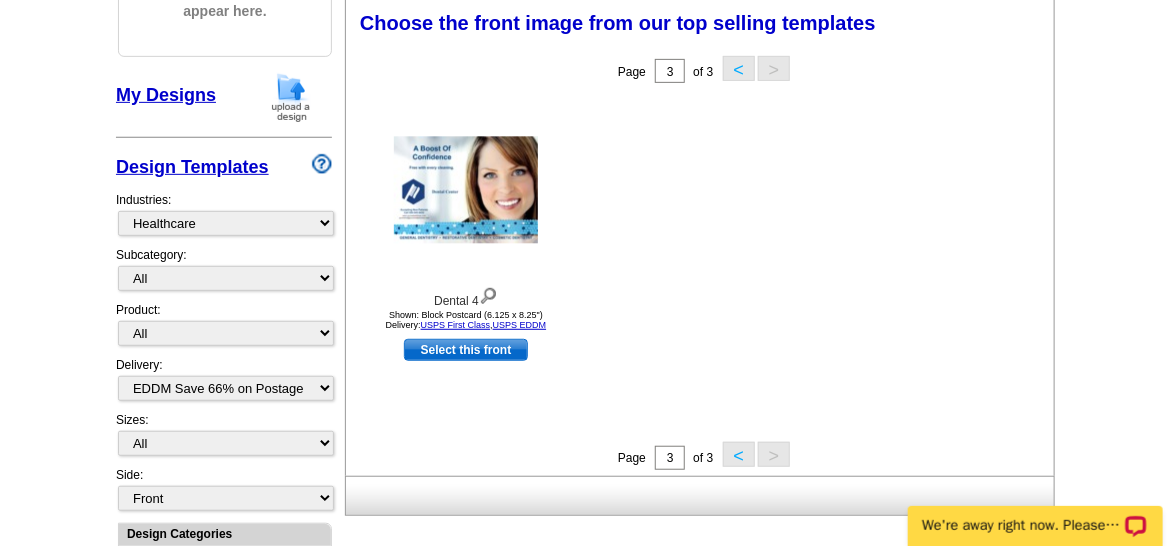 click on "<" at bounding box center (739, 454) 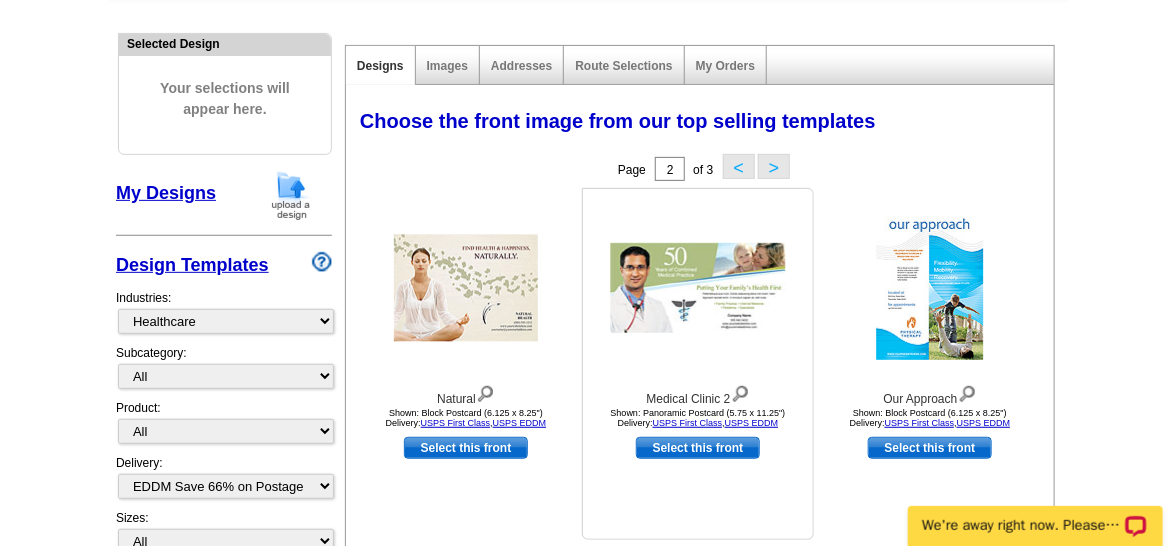 scroll, scrollTop: 186, scrollLeft: 0, axis: vertical 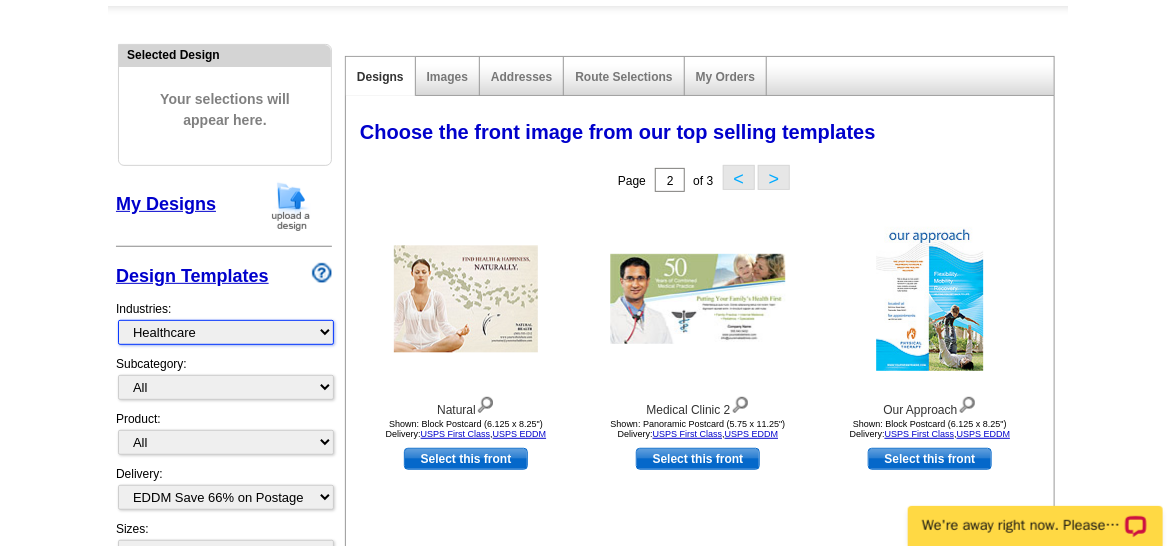 click on "What's New Real Estate Mortgage Insurance HVAC Dental Solar EDDM - NEW! Calendar Postcards Arts & Entertainment Assisted Living Automotive Beauty & Fitness Business Services Education, Camps & Childcare Financial Services Food & Beverage Healthcare Holiday Home Services Keep-in-Touch Legal Non-Profit Personal Projects Pets & Veterinarians Photo Cards Religion & Faith Retail Seasonal Sports & Recreation Sports Schedules Travel Greeting Cards All Postcards All Flyers & Brochures All Business Cards All Door Hangers All Greeting Cards" at bounding box center [226, 332] 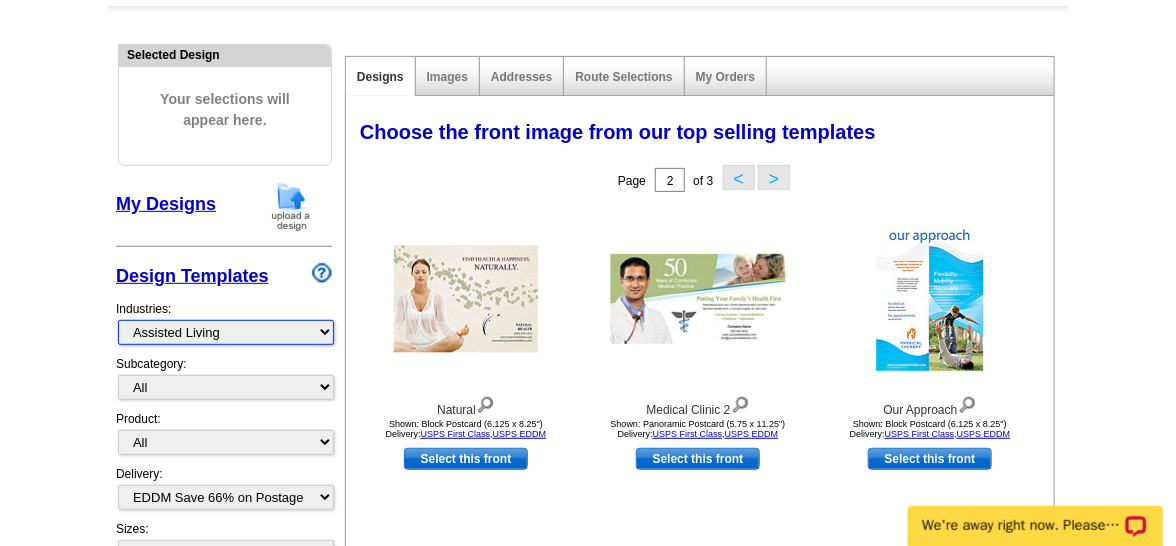 click on "What's New Real Estate Mortgage Insurance HVAC Dental Solar EDDM - NEW! Calendar Postcards Arts & Entertainment Assisted Living Automotive Beauty & Fitness Business Services Education, Camps & Childcare Financial Services Food & Beverage Healthcare Holiday Home Services Keep-in-Touch Legal Non-Profit Personal Projects Pets & Veterinarians Photo Cards Religion & Faith Retail Seasonal Sports & Recreation Sports Schedules Travel Greeting Cards All Postcards All Flyers & Brochures All Business Cards All Door Hangers All Greeting Cards" at bounding box center [226, 332] 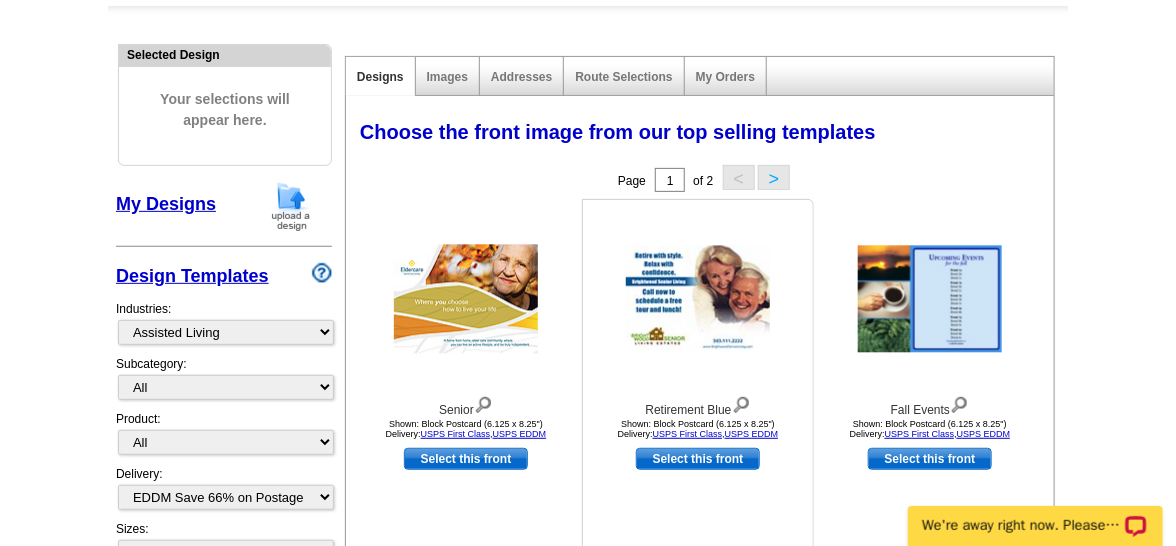 click at bounding box center [698, 299] 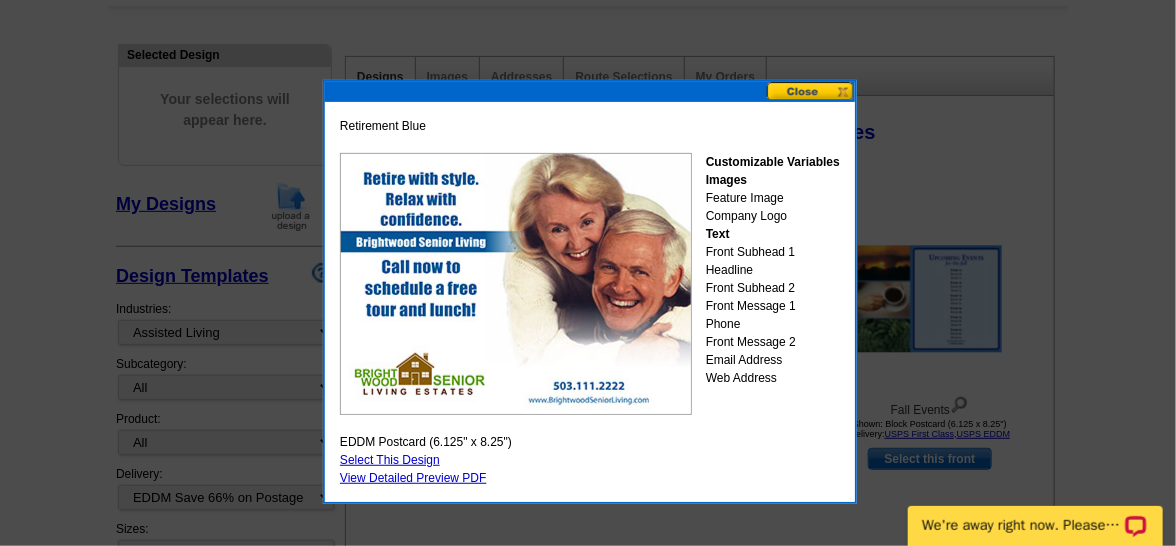 click at bounding box center [811, 91] 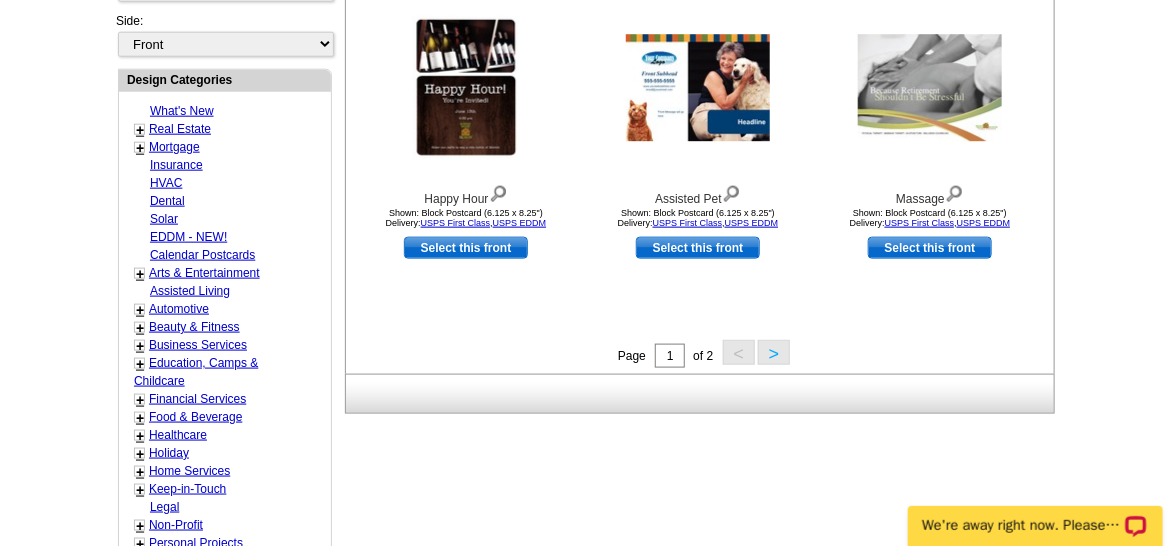 scroll, scrollTop: 749, scrollLeft: 0, axis: vertical 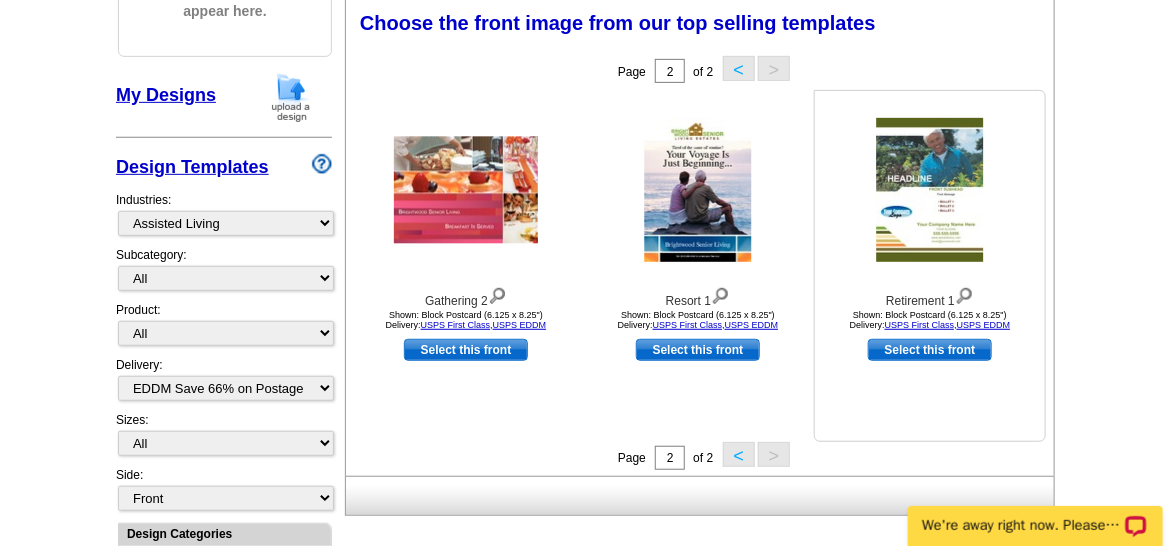 click at bounding box center [930, 190] 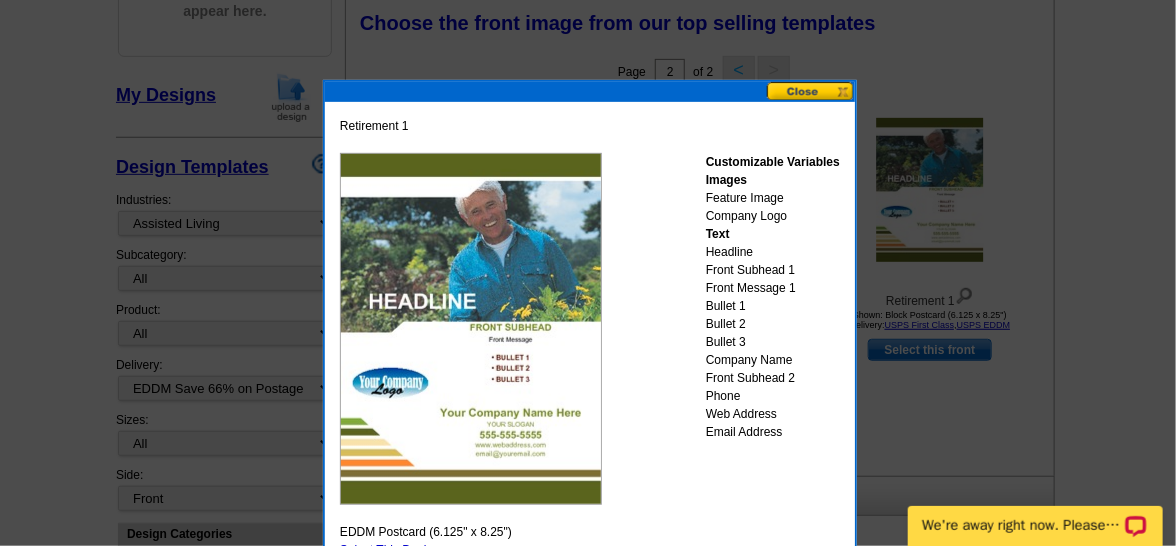 click at bounding box center (811, 91) 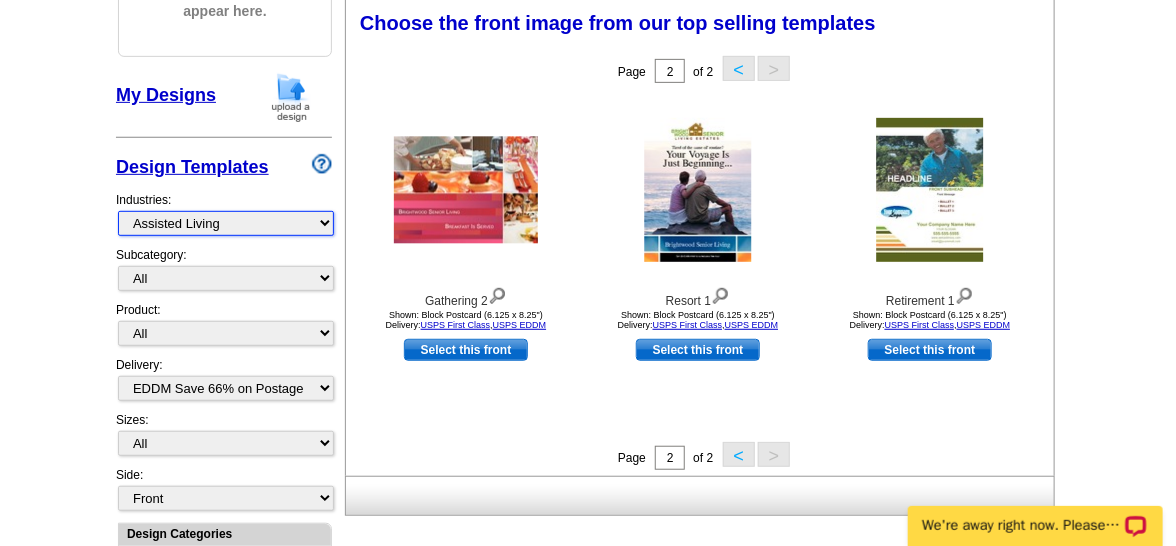 click on "What's New Real Estate Mortgage Insurance HVAC Dental Solar EDDM - NEW! Calendar Postcards Arts & Entertainment Assisted Living Automotive Beauty & Fitness Business Services Education, Camps & Childcare Financial Services Food & Beverage Healthcare Holiday Home Services Keep-in-Touch Legal Non-Profit Personal Projects Pets & Veterinarians Photo Cards Religion & Faith Retail Seasonal Sports & Recreation Sports Schedules Travel Greeting Cards All Postcards All Flyers & Brochures All Business Cards All Door Hangers All Greeting Cards" at bounding box center (226, 223) 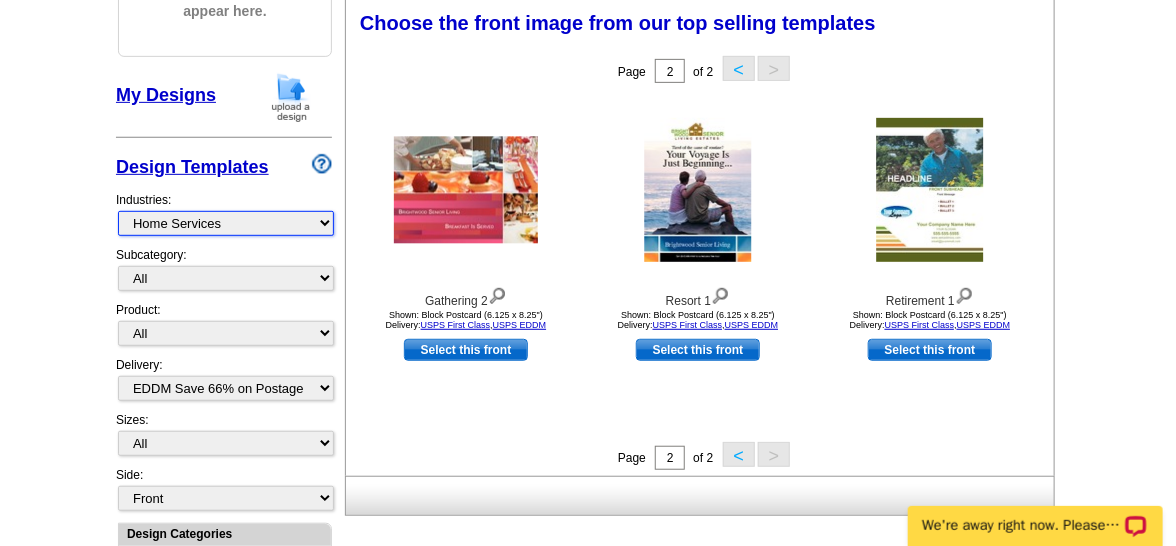 click on "What's New Real Estate Mortgage Insurance HVAC Dental Solar EDDM - NEW! Calendar Postcards Arts & Entertainment Assisted Living Automotive Beauty & Fitness Business Services Education, Camps & Childcare Financial Services Food & Beverage Healthcare Holiday Home Services Keep-in-Touch Legal Non-Profit Personal Projects Pets & Veterinarians Photo Cards Religion & Faith Retail Seasonal Sports & Recreation Sports Schedules Travel Greeting Cards All Postcards All Flyers & Brochures All Business Cards All Door Hangers All Greeting Cards" at bounding box center [226, 223] 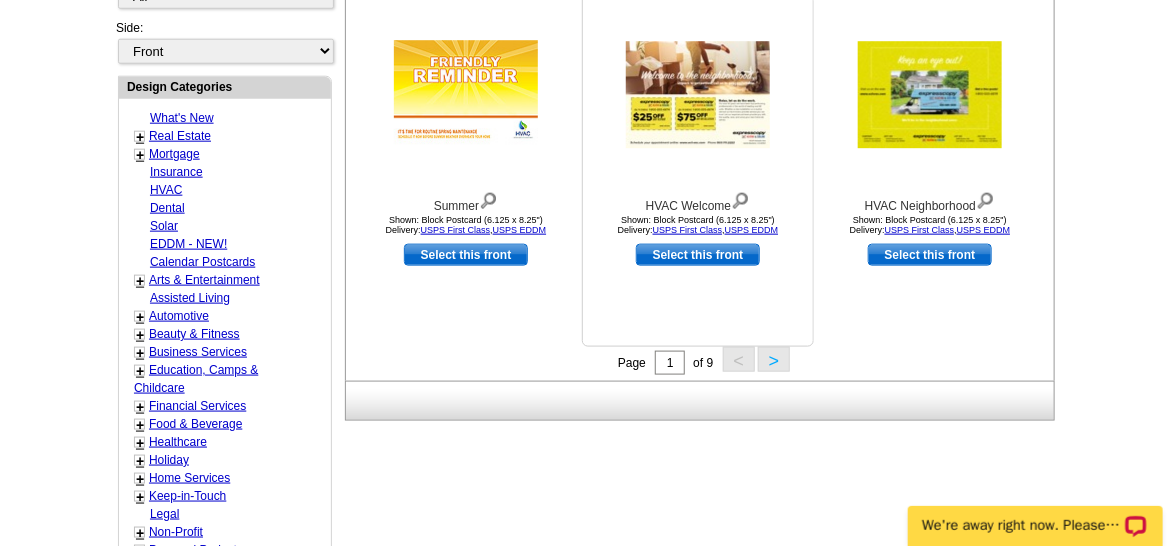 scroll, scrollTop: 743, scrollLeft: 0, axis: vertical 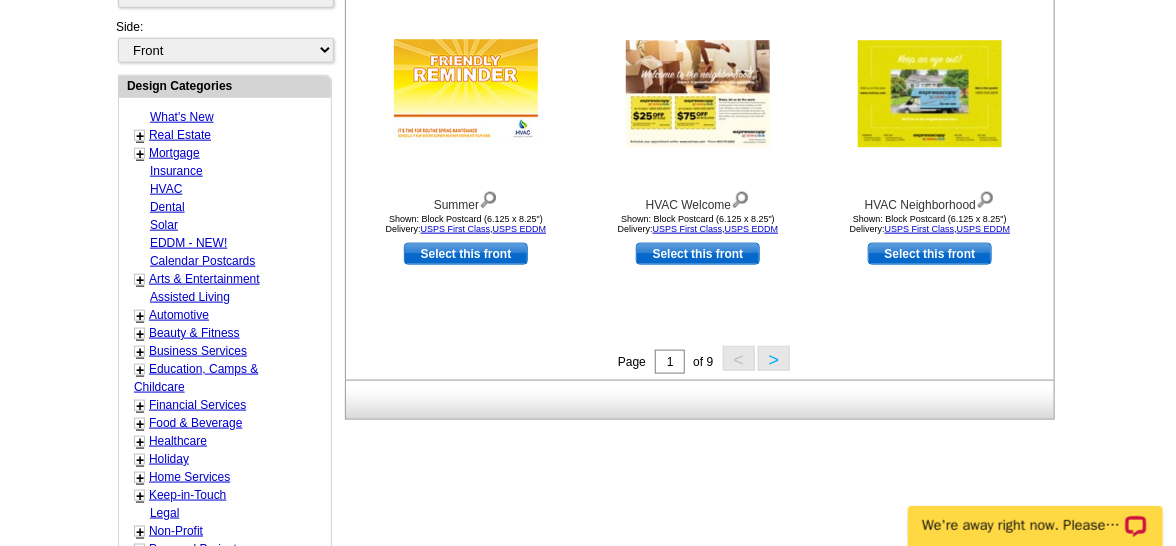 click on ">" at bounding box center [774, 358] 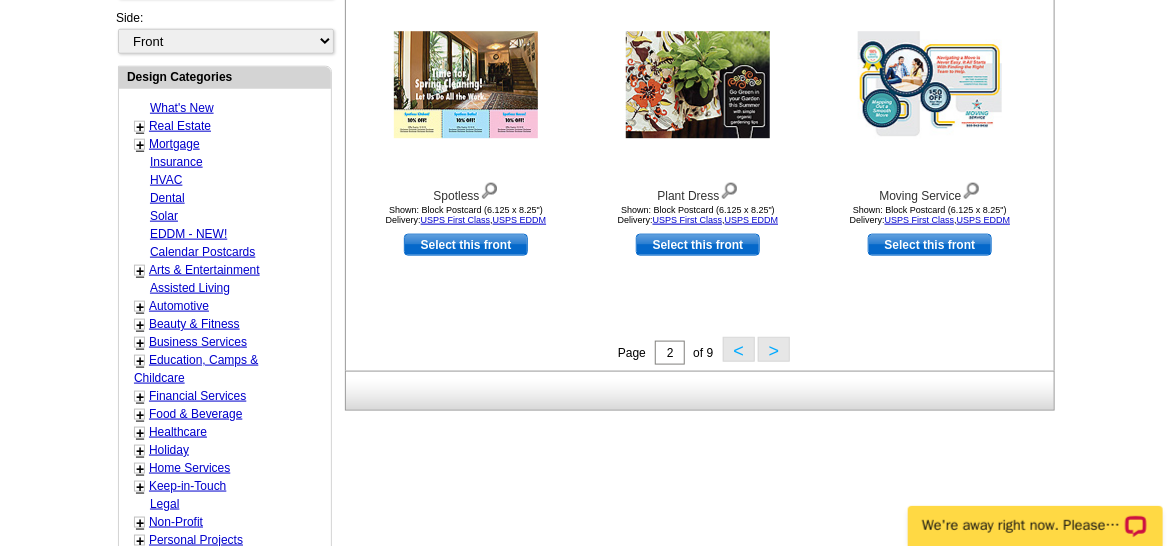 scroll, scrollTop: 752, scrollLeft: 0, axis: vertical 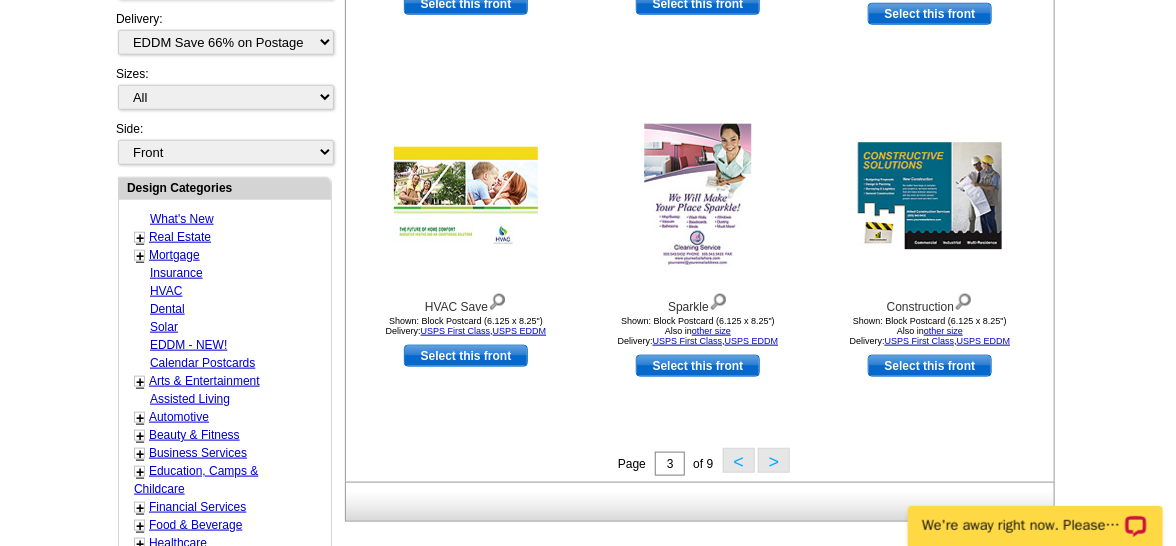 click on ">" at bounding box center (774, 460) 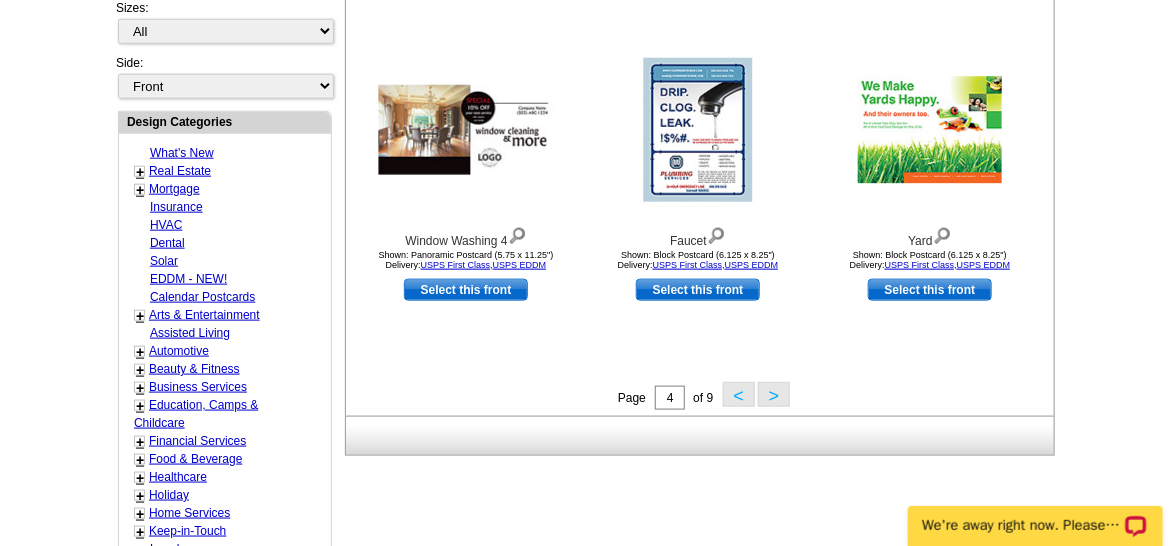 scroll, scrollTop: 708, scrollLeft: 0, axis: vertical 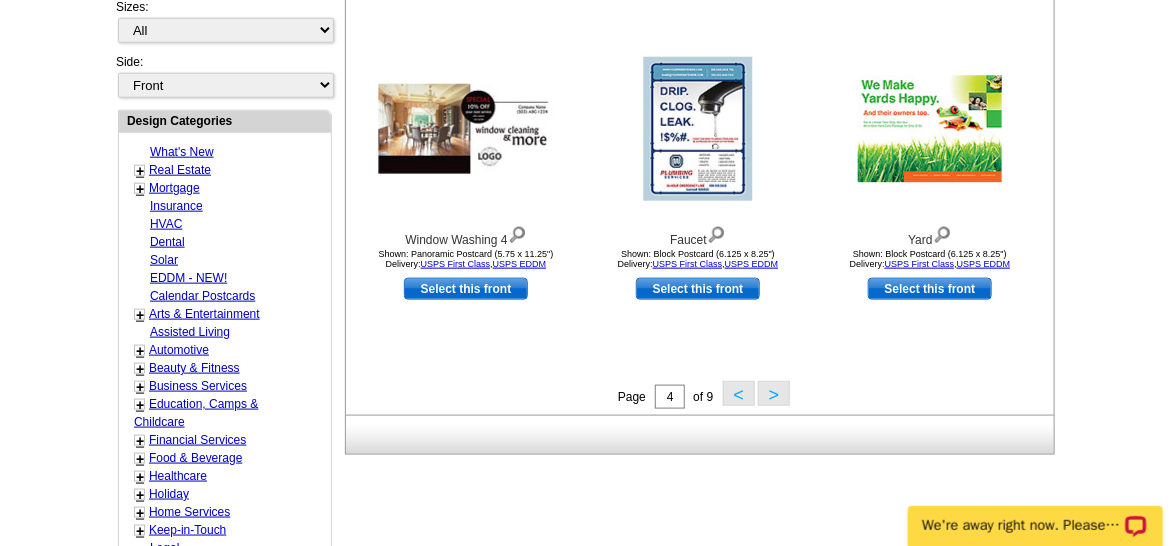 click on ">" at bounding box center (774, 393) 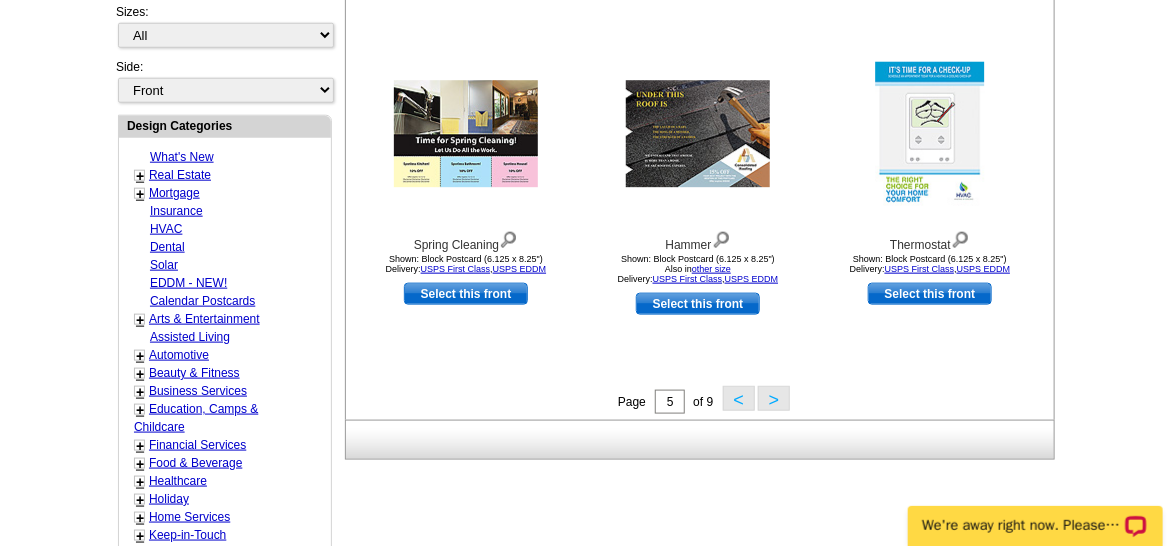 scroll, scrollTop: 704, scrollLeft: 0, axis: vertical 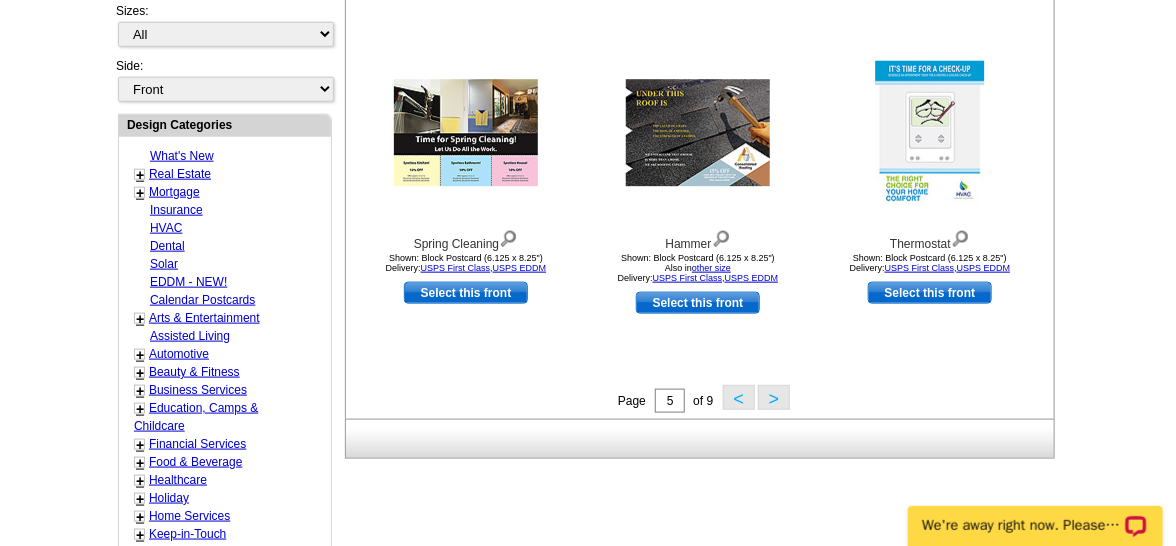 click on ">" at bounding box center [774, 397] 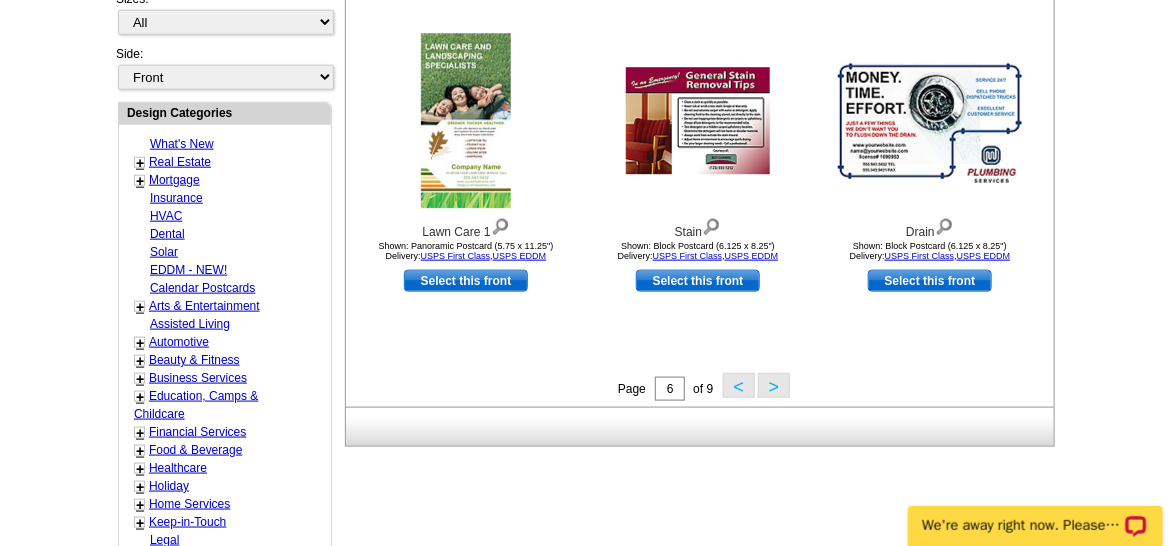scroll, scrollTop: 716, scrollLeft: 0, axis: vertical 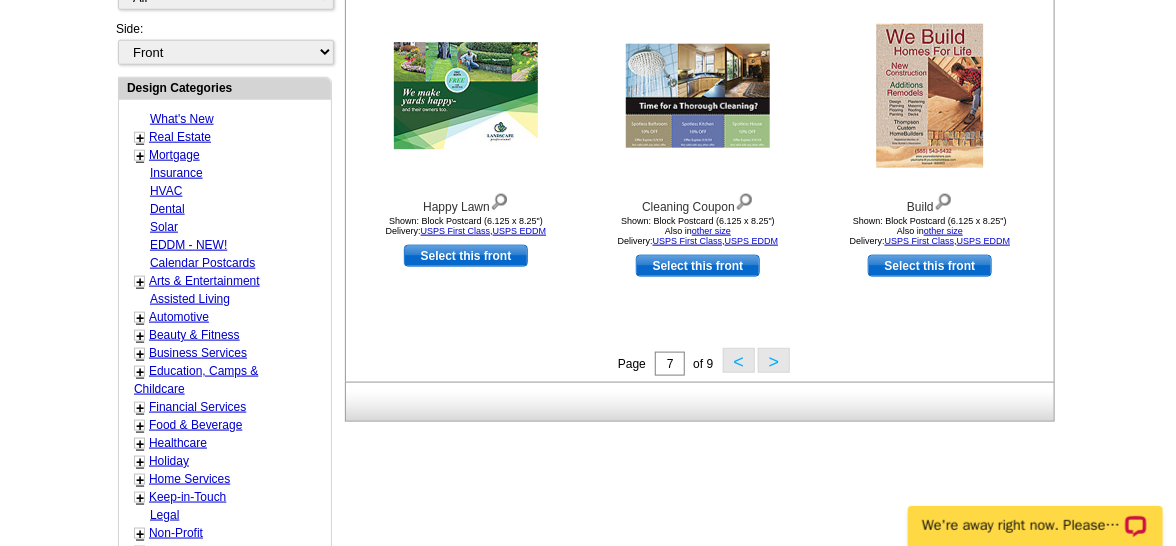 click on ">" at bounding box center (774, 360) 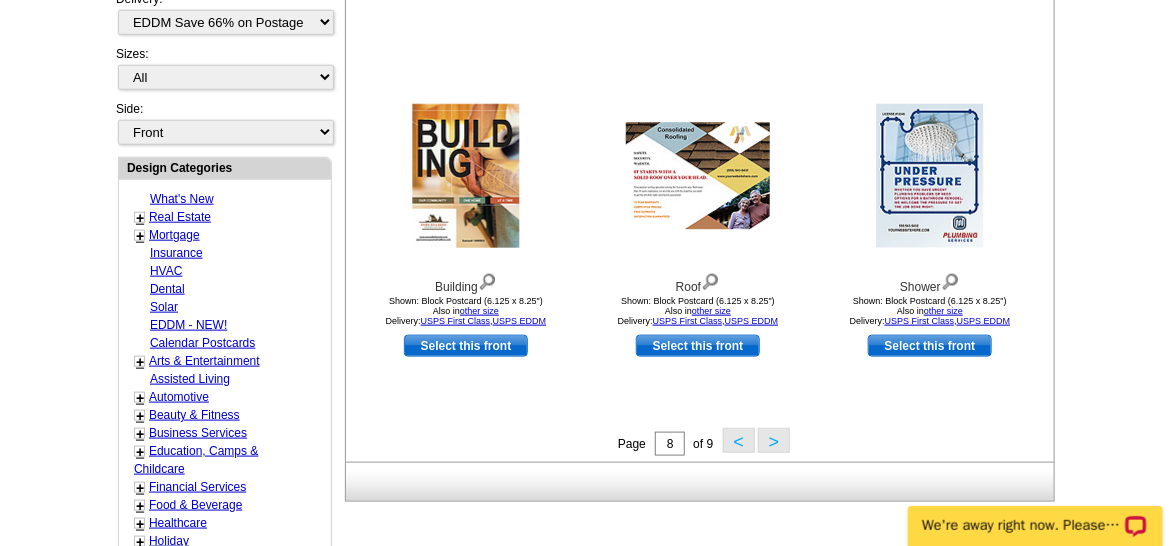 scroll, scrollTop: 662, scrollLeft: 0, axis: vertical 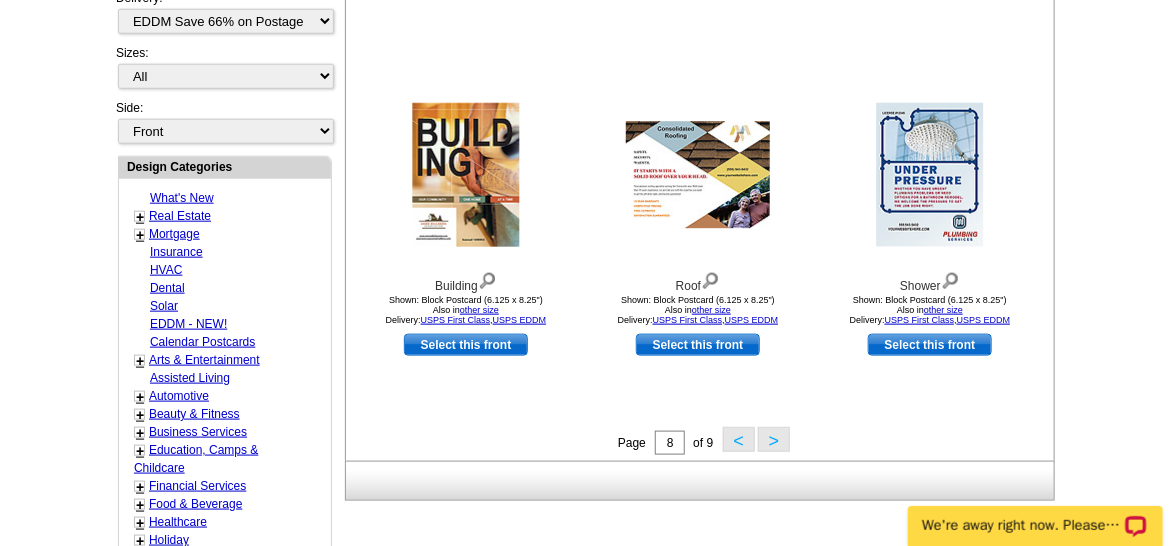 click on ">" at bounding box center (774, 439) 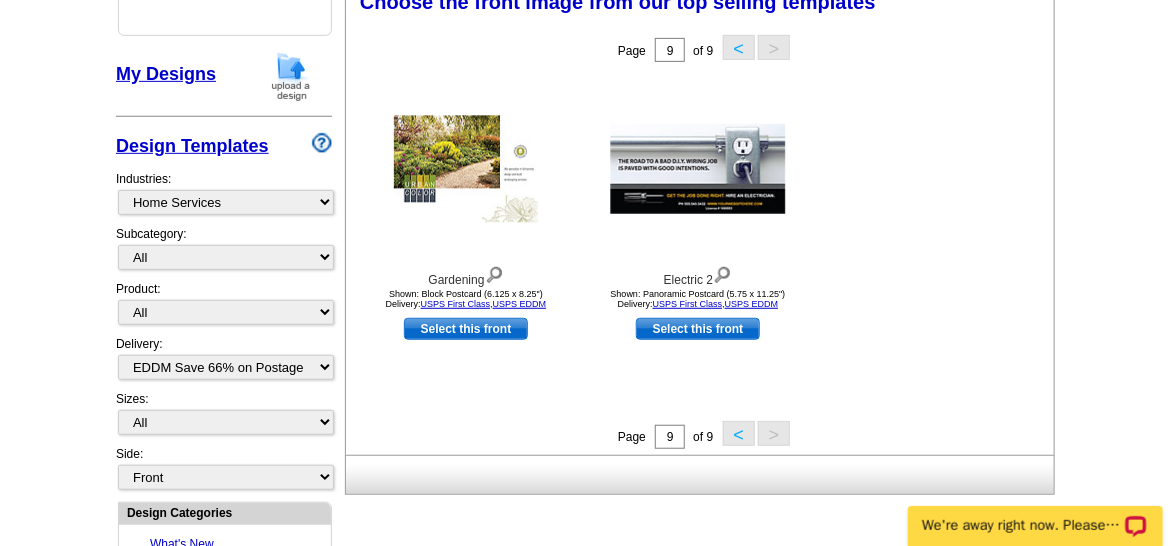 scroll, scrollTop: 295, scrollLeft: 0, axis: vertical 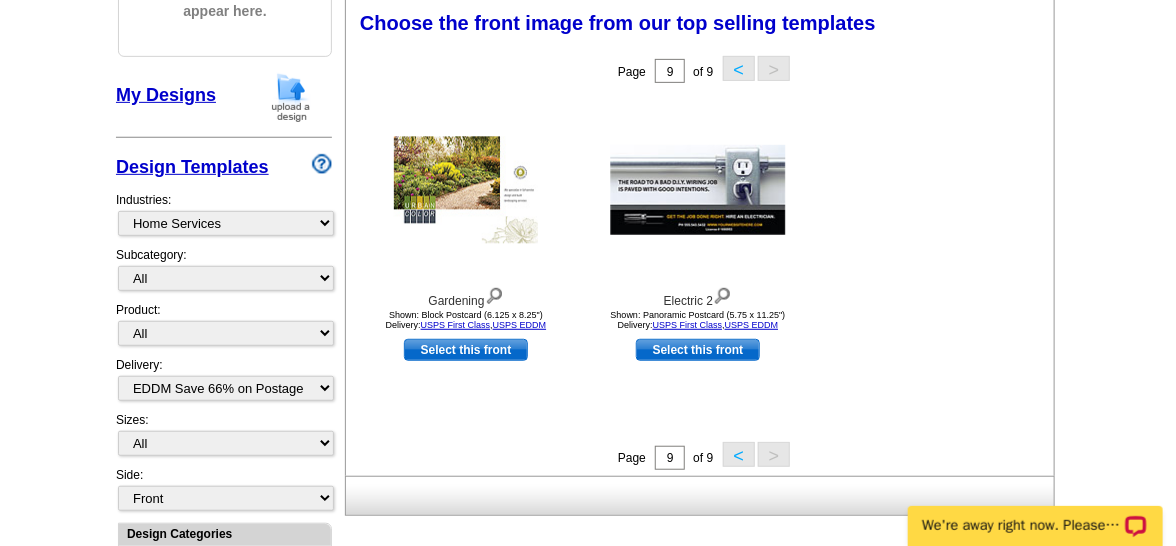 click on "<" at bounding box center [739, 454] 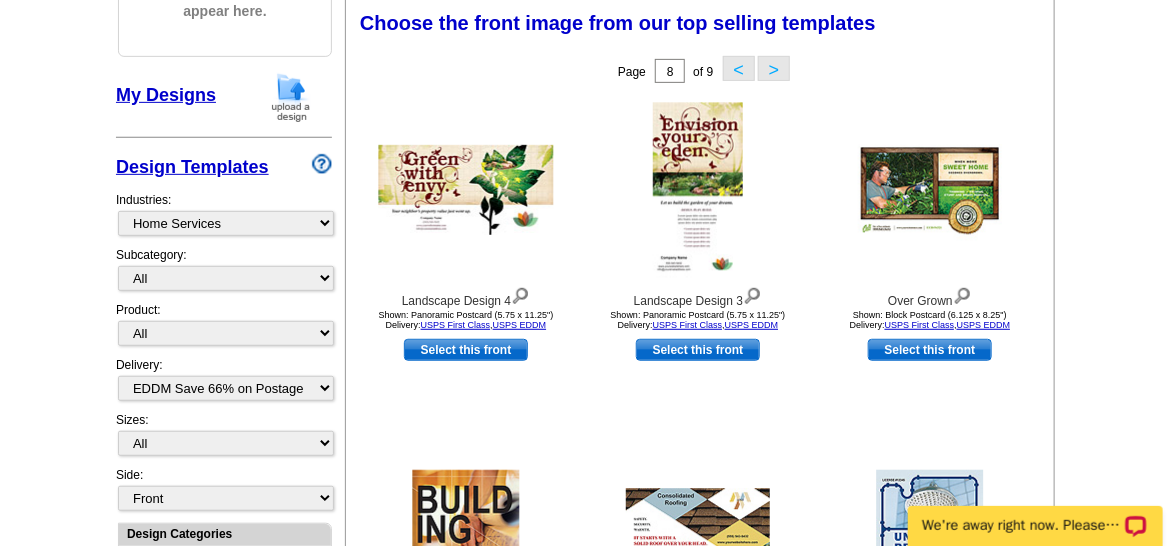 click on "<" at bounding box center [739, 68] 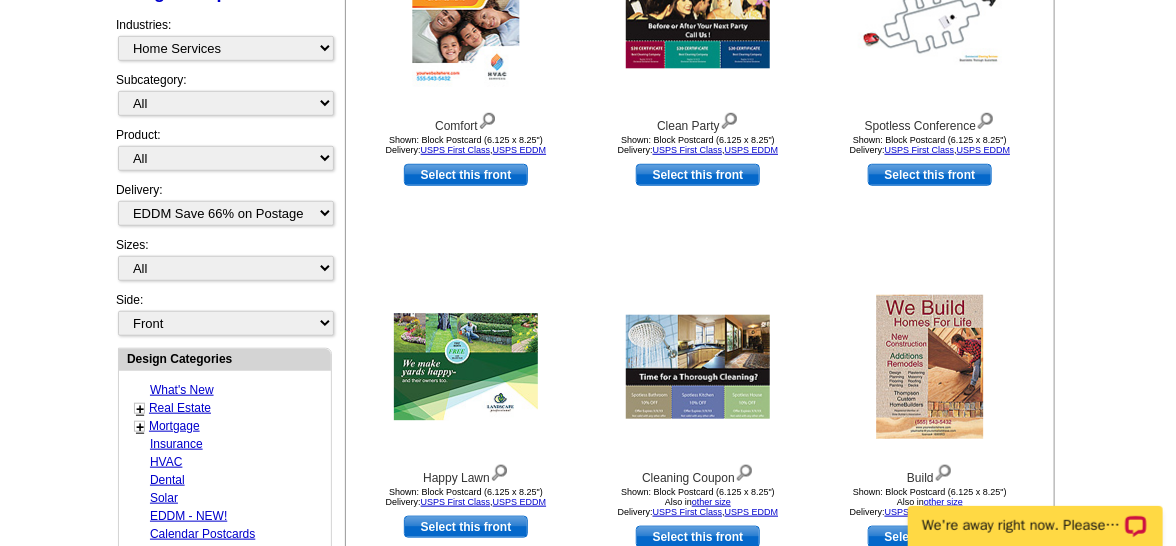scroll, scrollTop: 471, scrollLeft: 0, axis: vertical 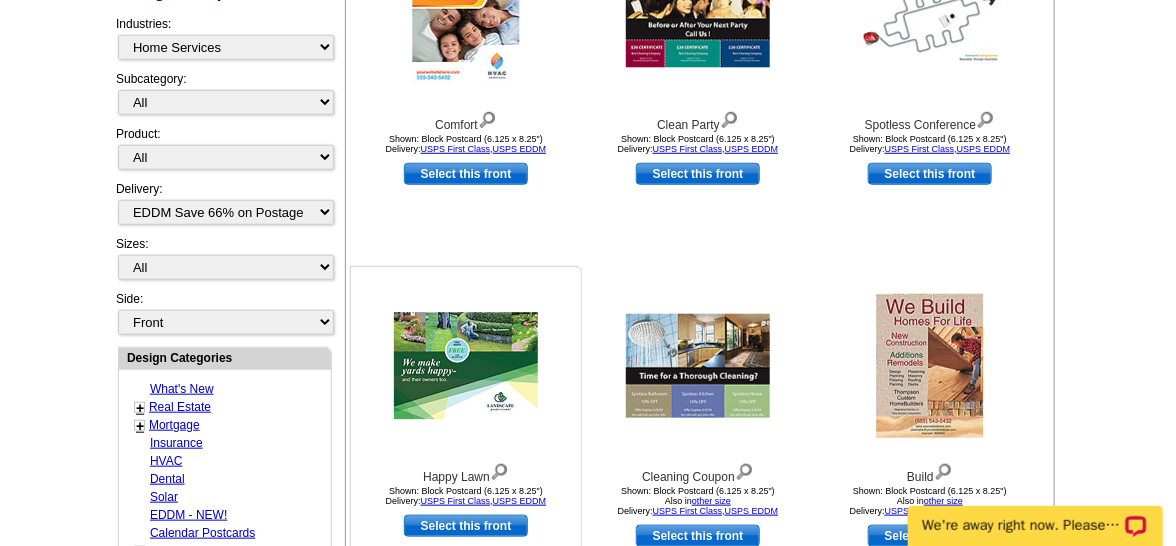 click at bounding box center (466, 366) 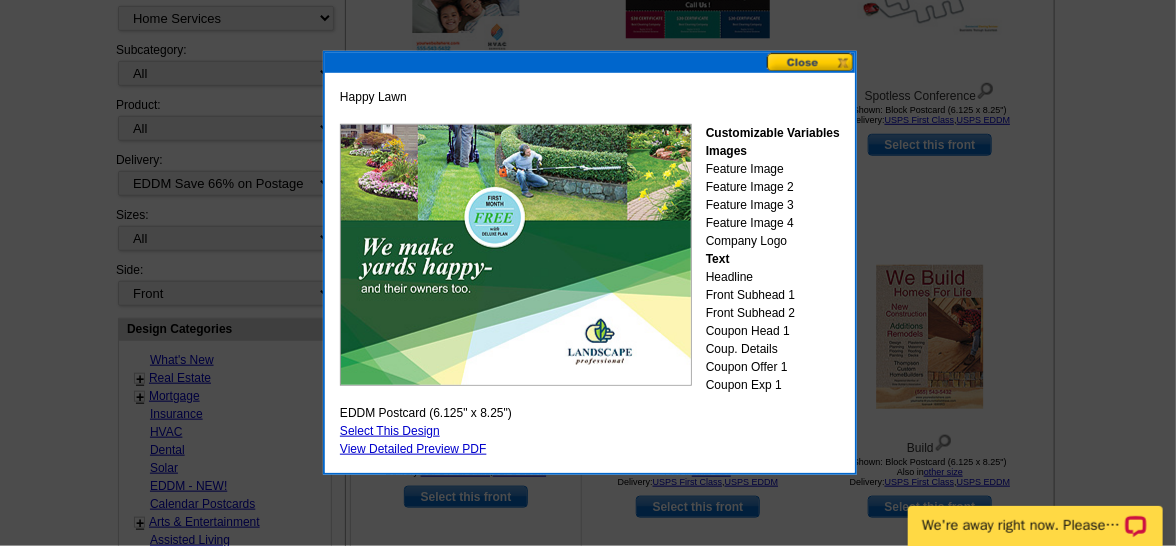 scroll, scrollTop: 497, scrollLeft: 0, axis: vertical 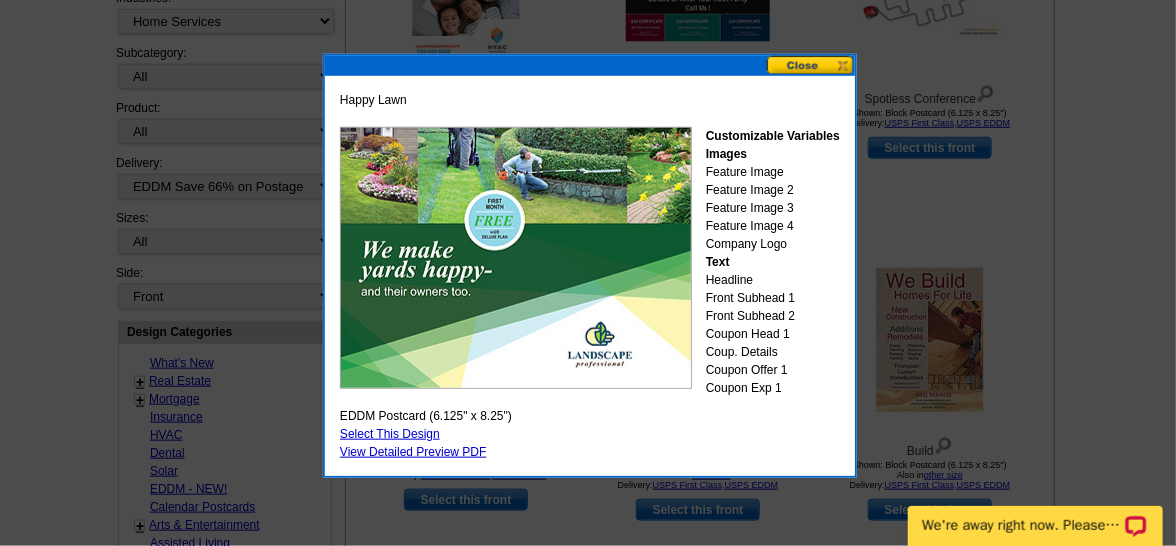 drag, startPoint x: 803, startPoint y: 61, endPoint x: 792, endPoint y: 61, distance: 11 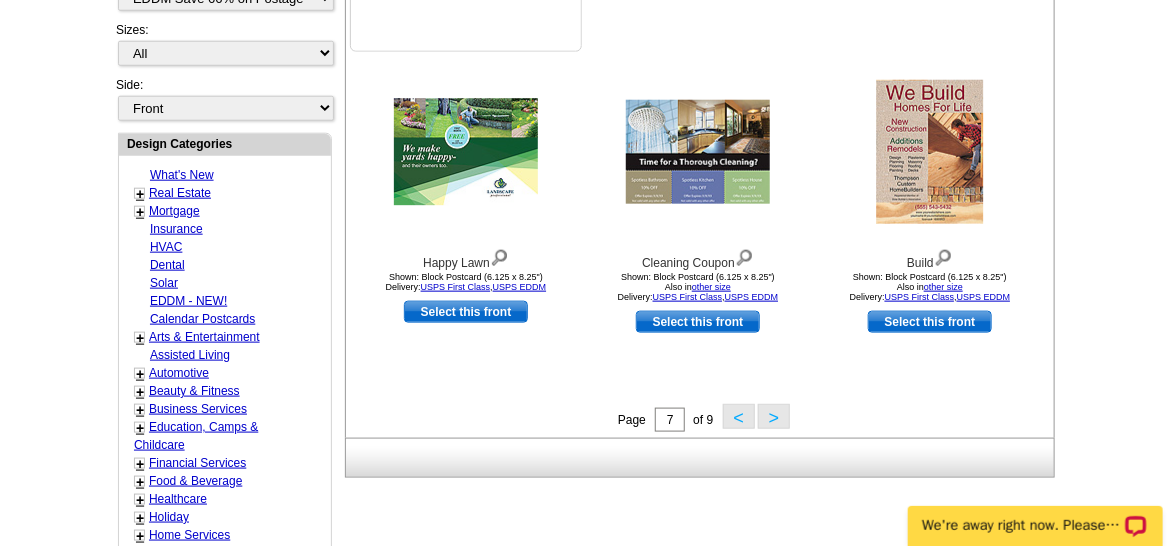 scroll, scrollTop: 684, scrollLeft: 0, axis: vertical 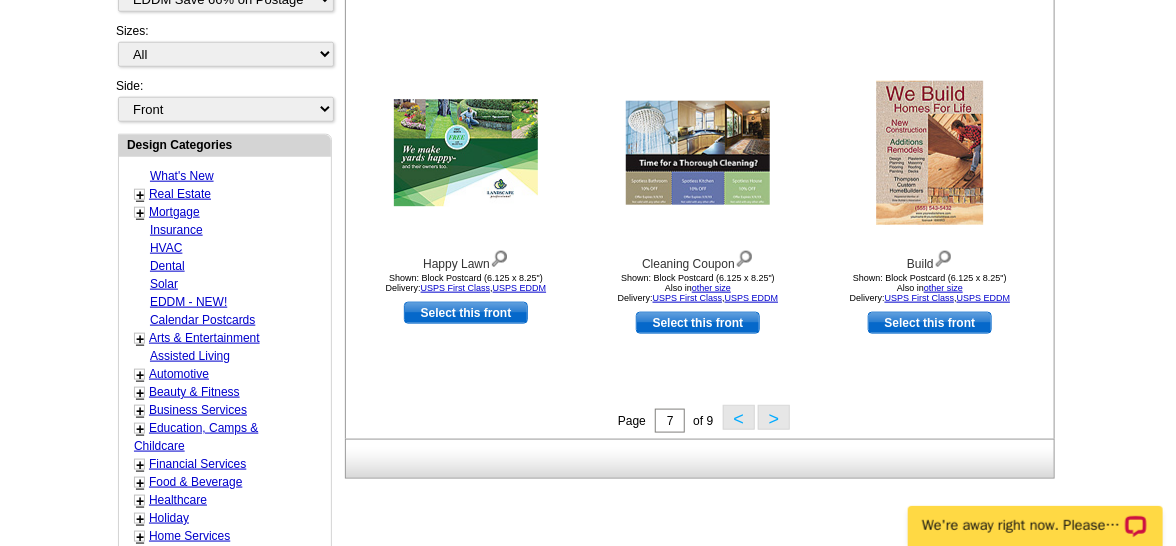 click on "<" at bounding box center [739, 417] 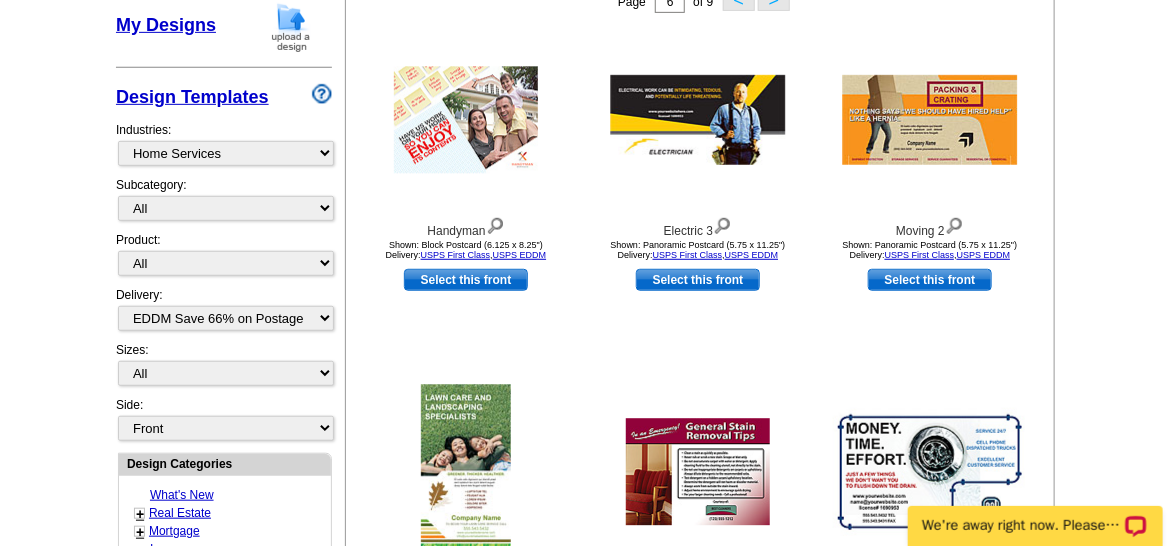 scroll, scrollTop: 358, scrollLeft: 0, axis: vertical 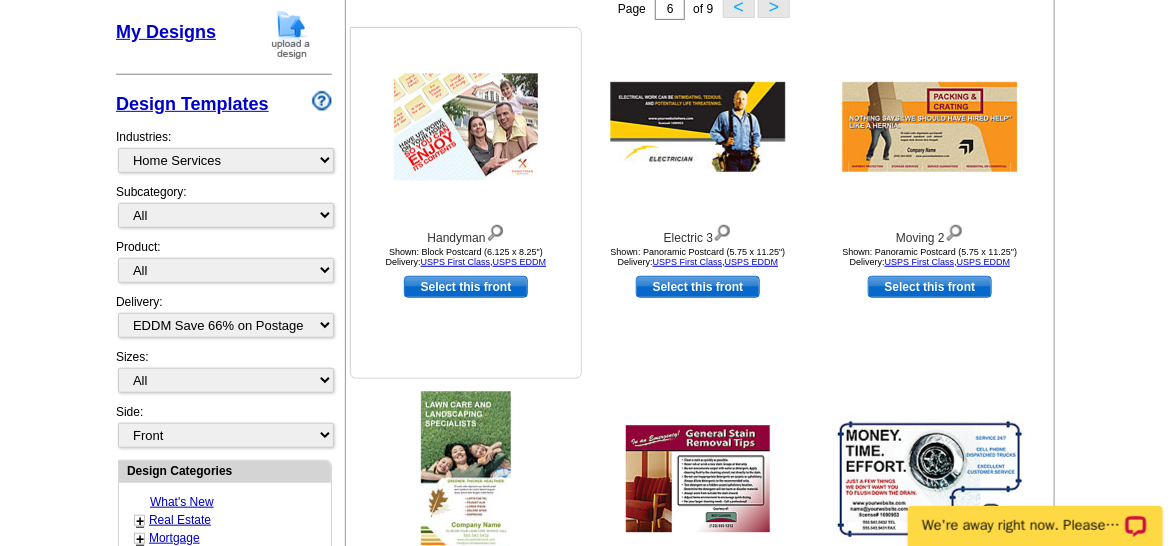 drag, startPoint x: 481, startPoint y: 141, endPoint x: 465, endPoint y: 126, distance: 21.931713 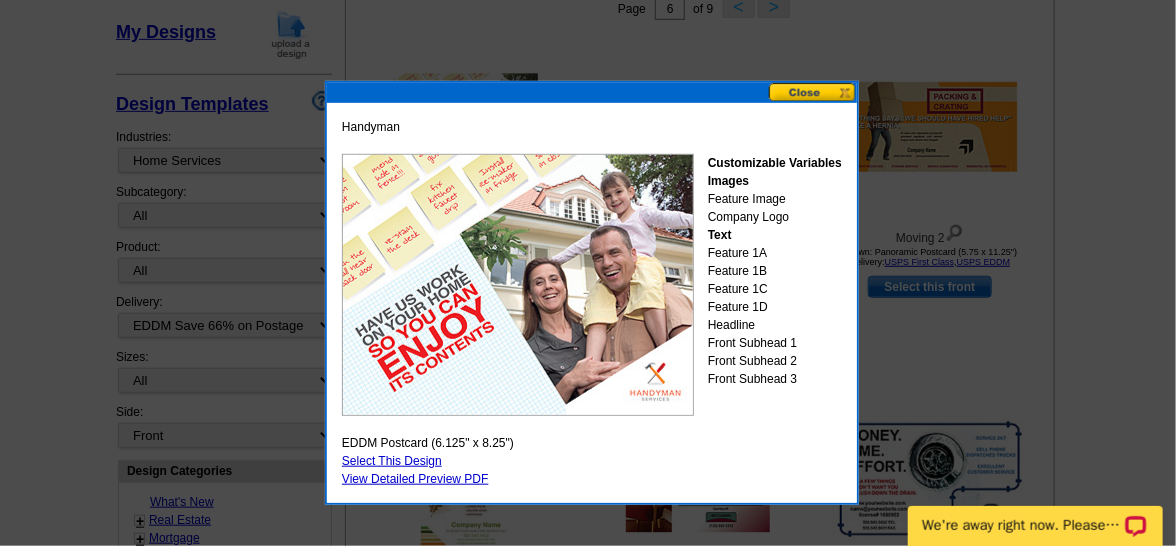 drag, startPoint x: 807, startPoint y: 90, endPoint x: 792, endPoint y: 94, distance: 15.524175 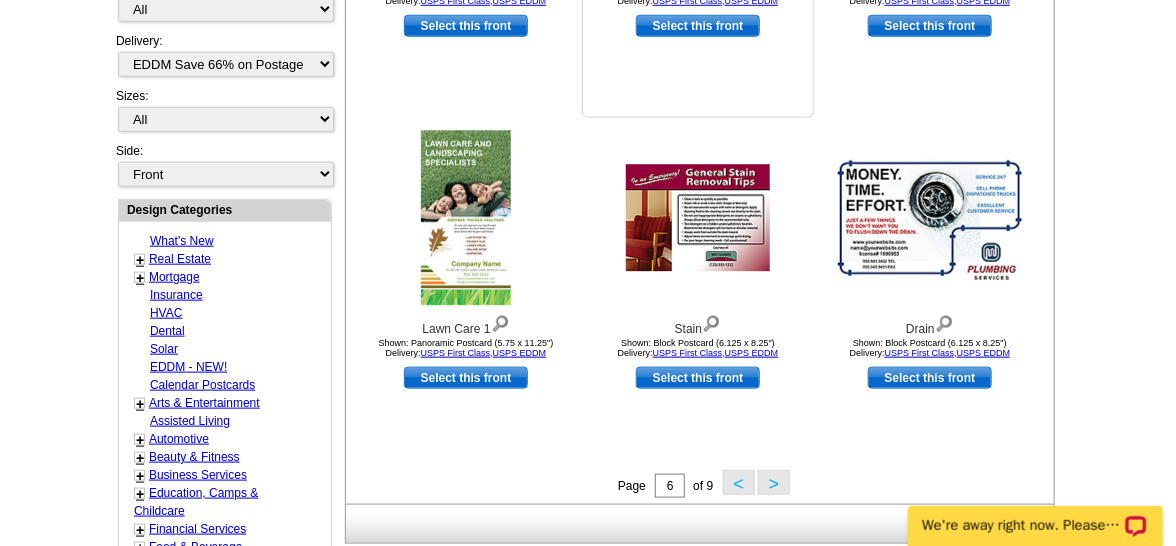 scroll, scrollTop: 622, scrollLeft: 0, axis: vertical 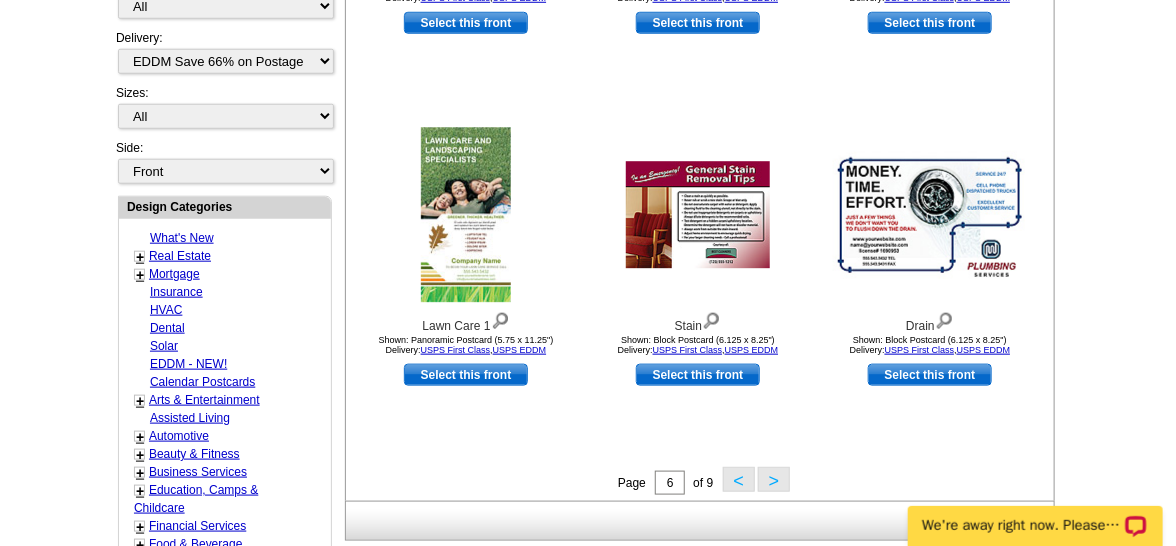 click on "<" at bounding box center (739, 479) 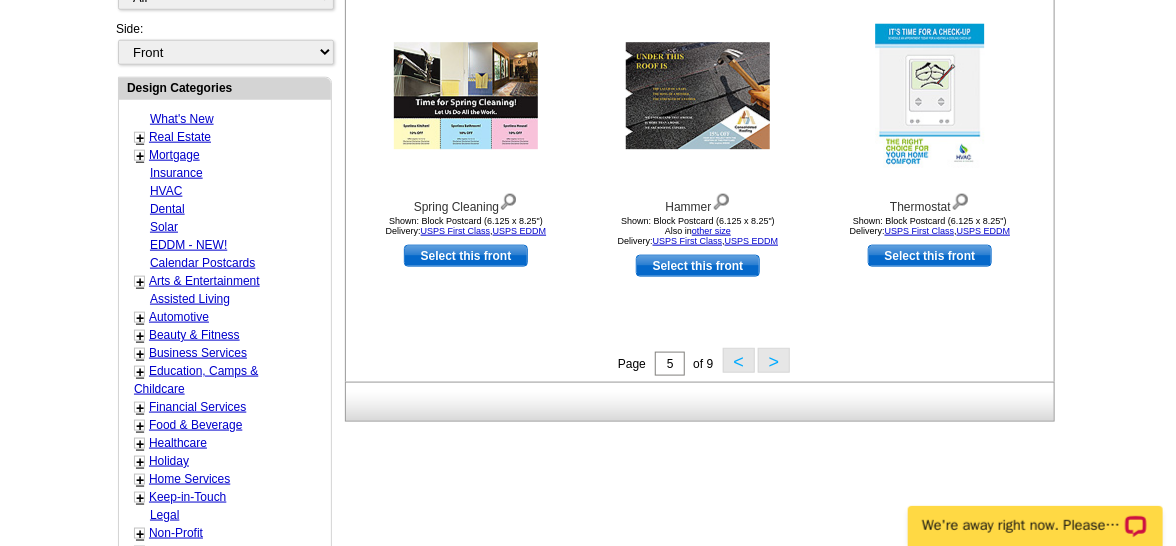 scroll, scrollTop: 744, scrollLeft: 0, axis: vertical 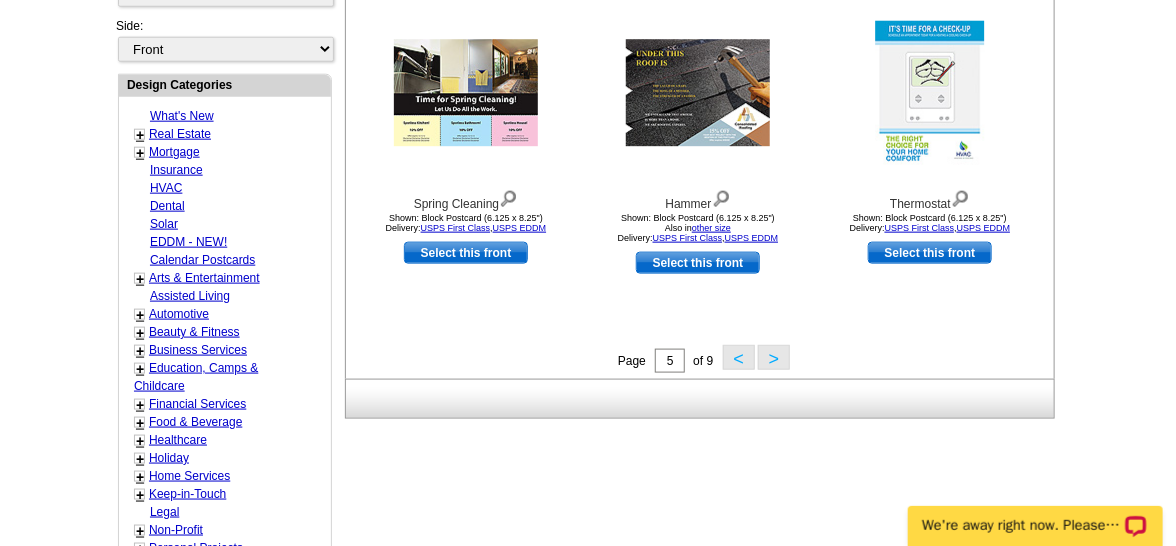 click on "<" at bounding box center (739, 357) 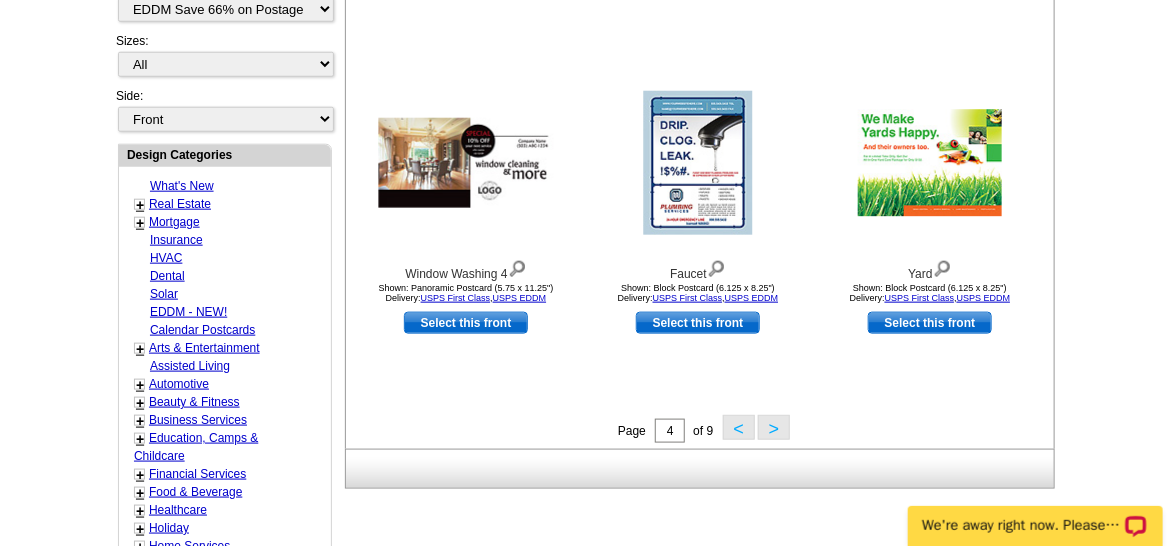 scroll, scrollTop: 675, scrollLeft: 0, axis: vertical 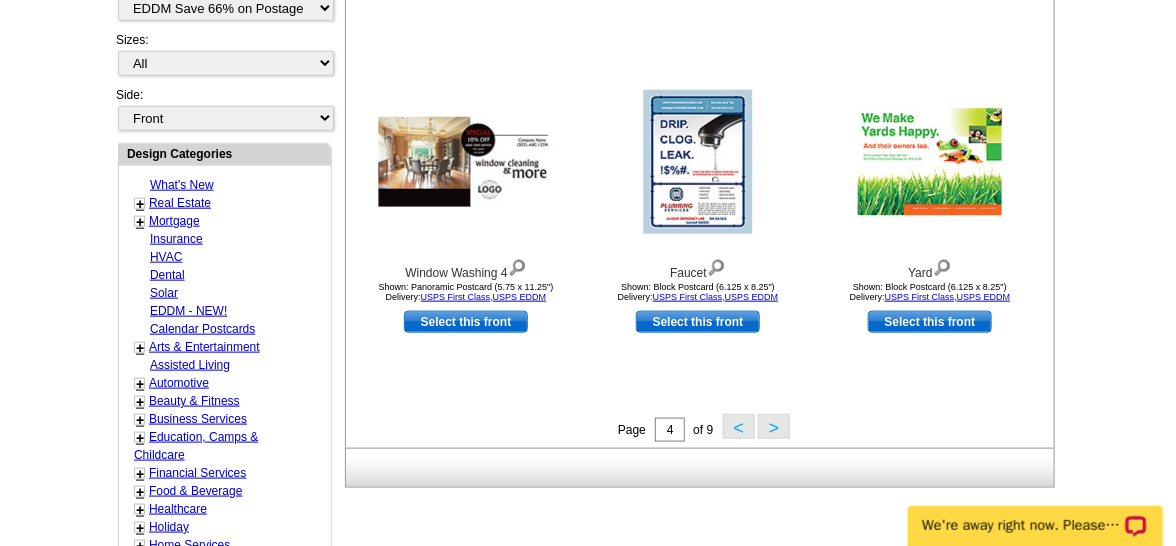 click on "<" at bounding box center [739, 426] 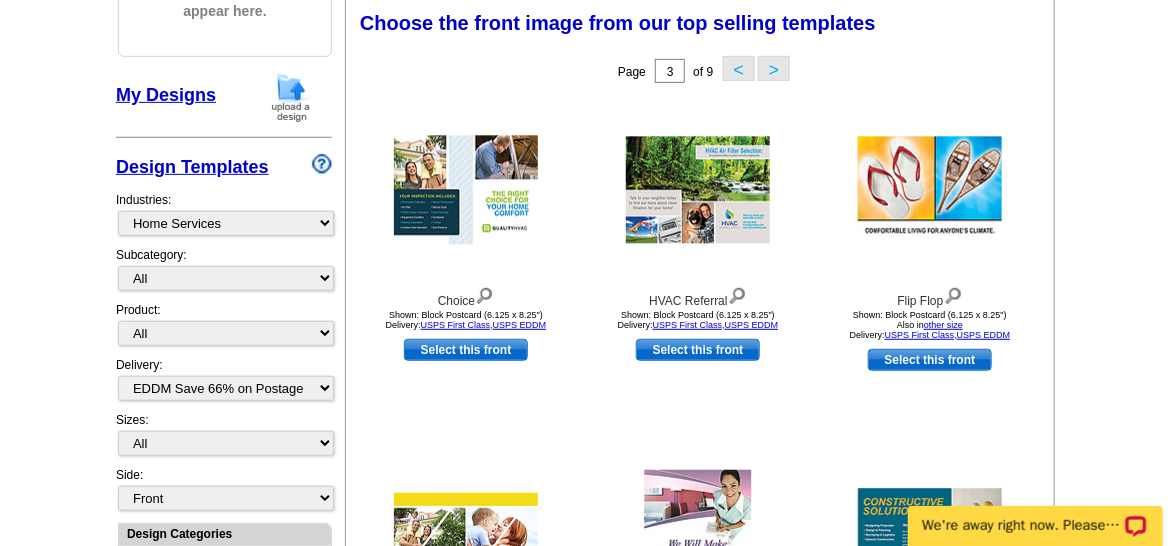 scroll, scrollTop: 295, scrollLeft: 0, axis: vertical 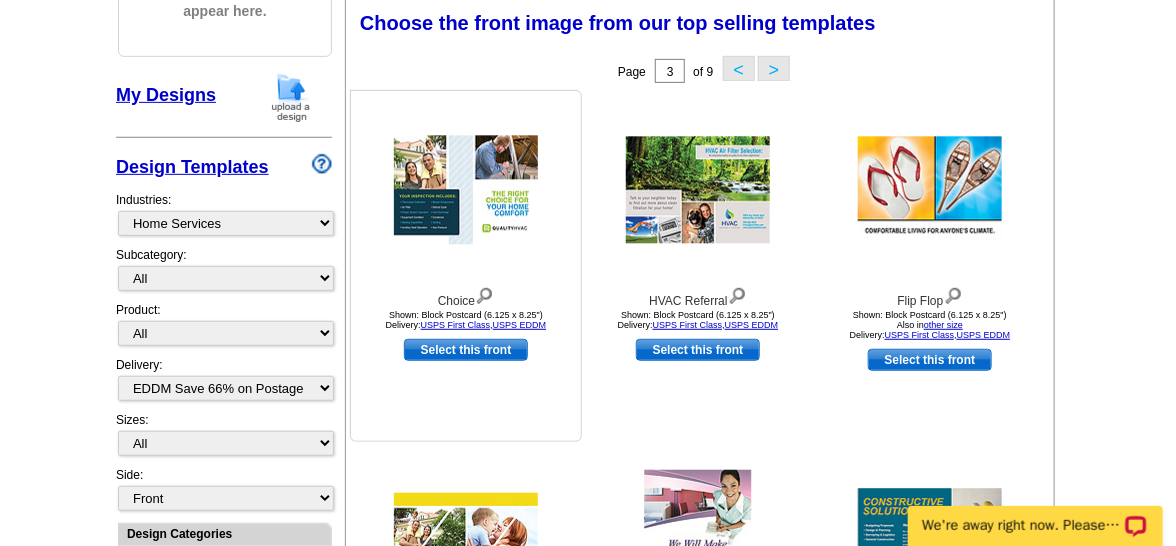 click at bounding box center [466, 190] 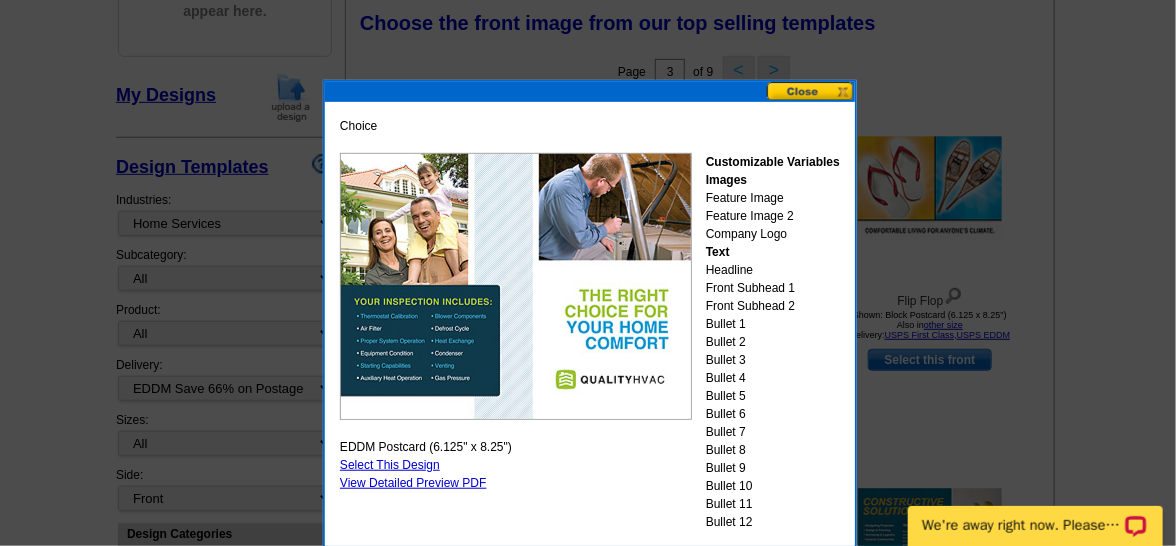 click on "Select This Design" at bounding box center [390, 465] 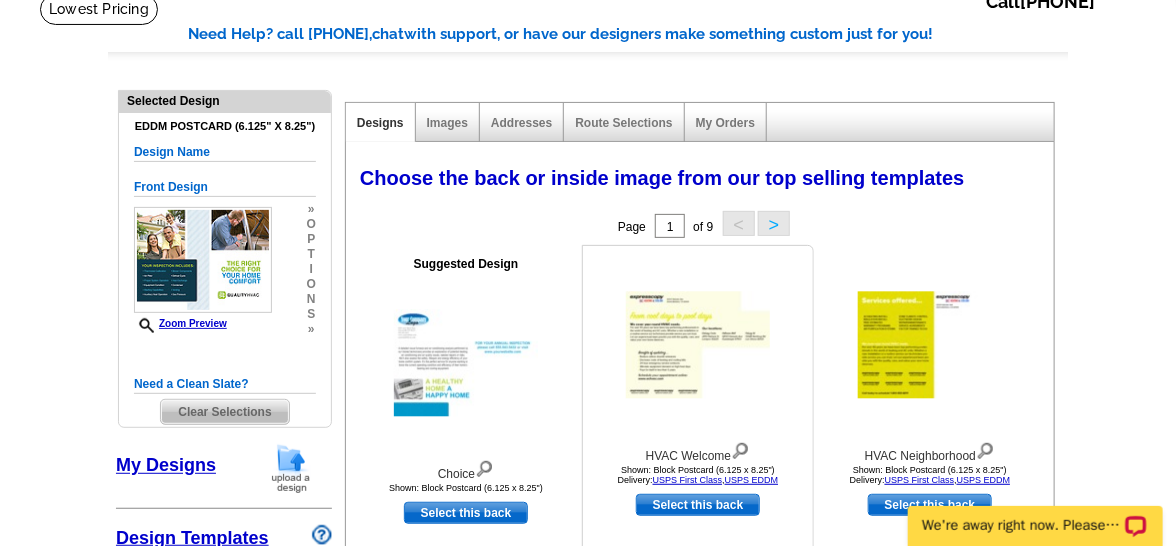 scroll, scrollTop: 140, scrollLeft: 0, axis: vertical 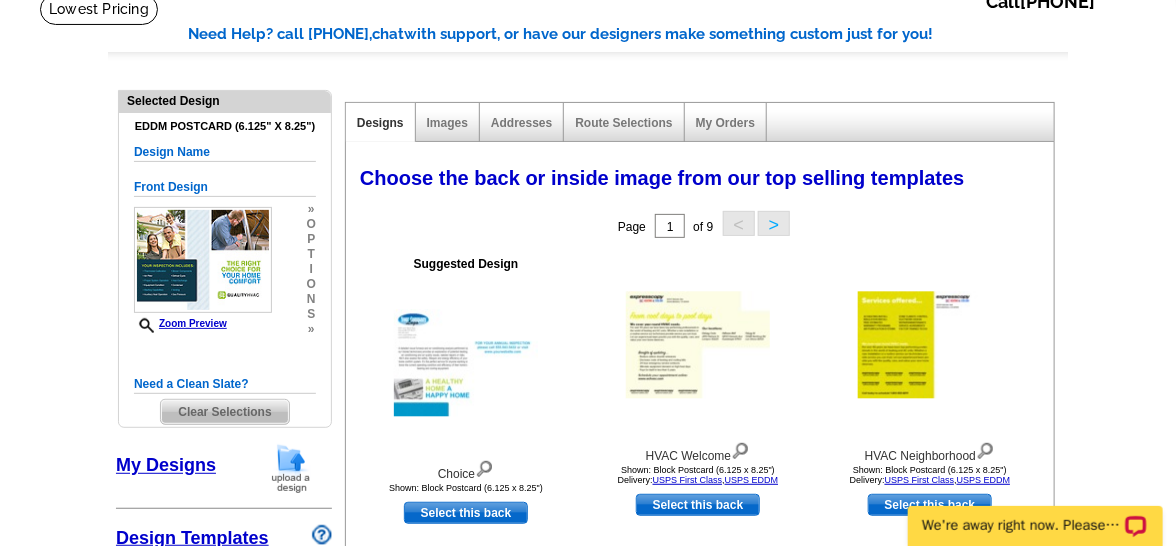 drag, startPoint x: 480, startPoint y: 511, endPoint x: 1097, endPoint y: 170, distance: 704.961 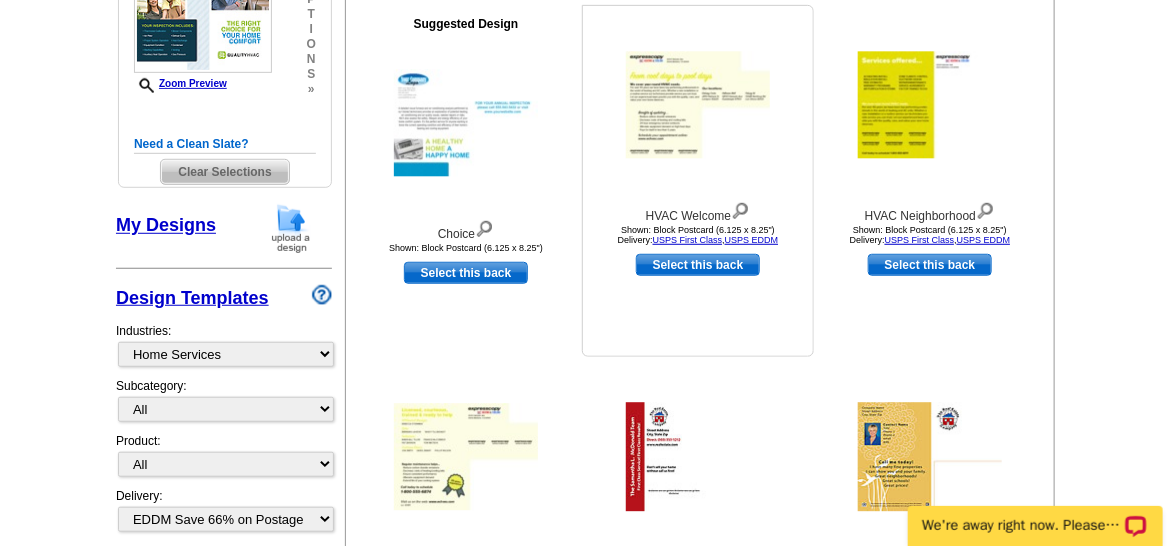 scroll, scrollTop: 370, scrollLeft: 0, axis: vertical 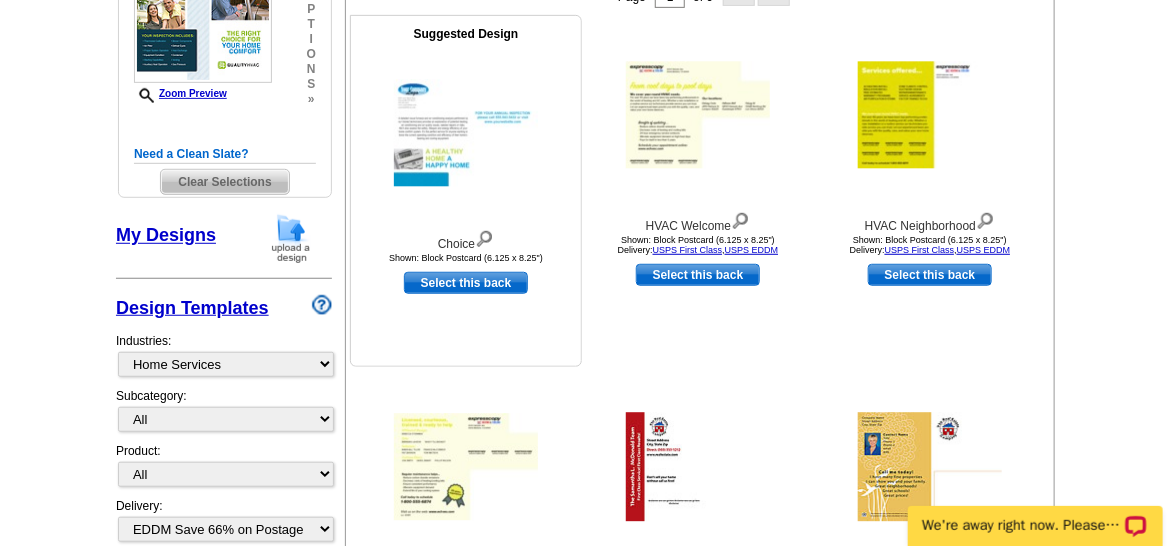 click on "Select this back" at bounding box center (466, 283) 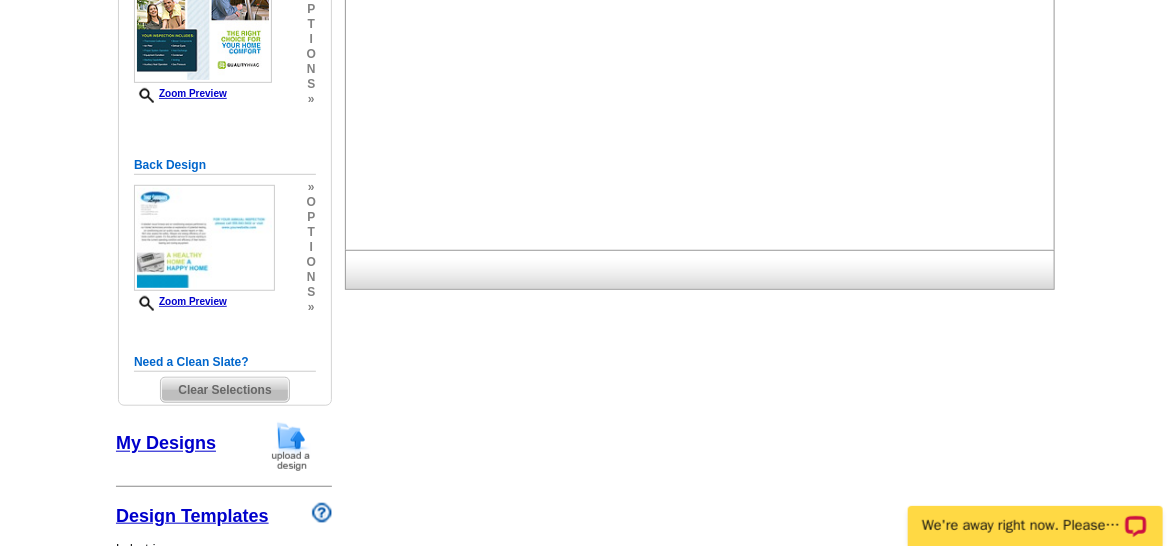 scroll, scrollTop: 0, scrollLeft: 0, axis: both 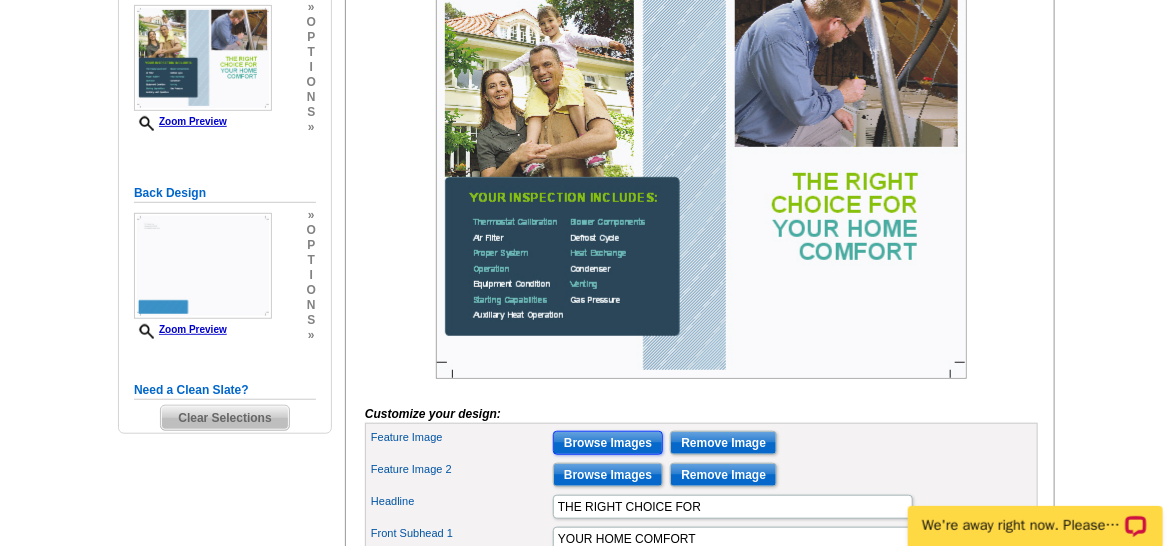 click on "Browse Images" at bounding box center [608, 443] 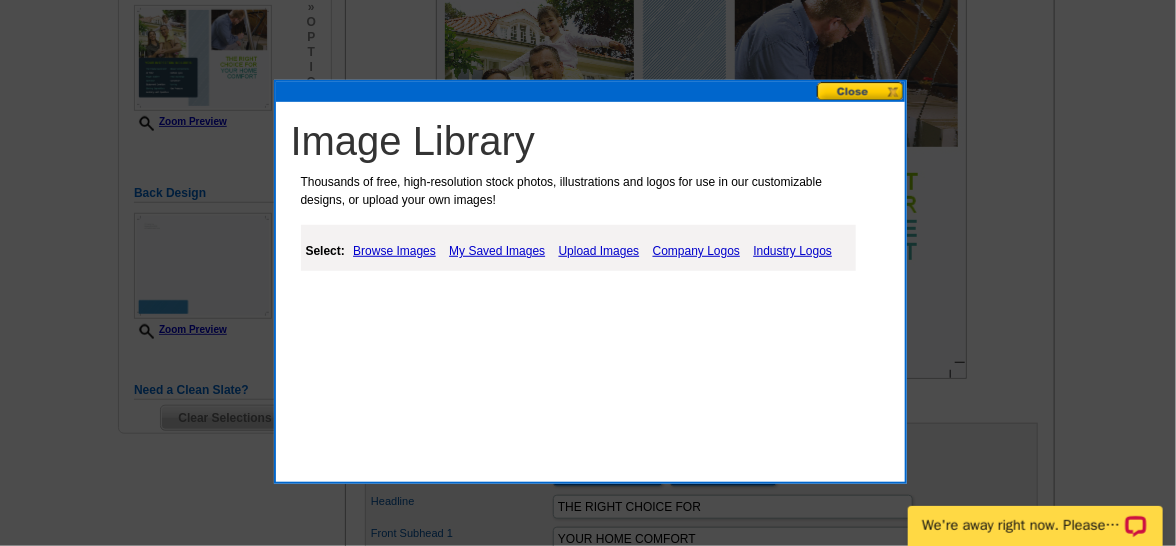 click on "Browse Images" at bounding box center [394, 251] 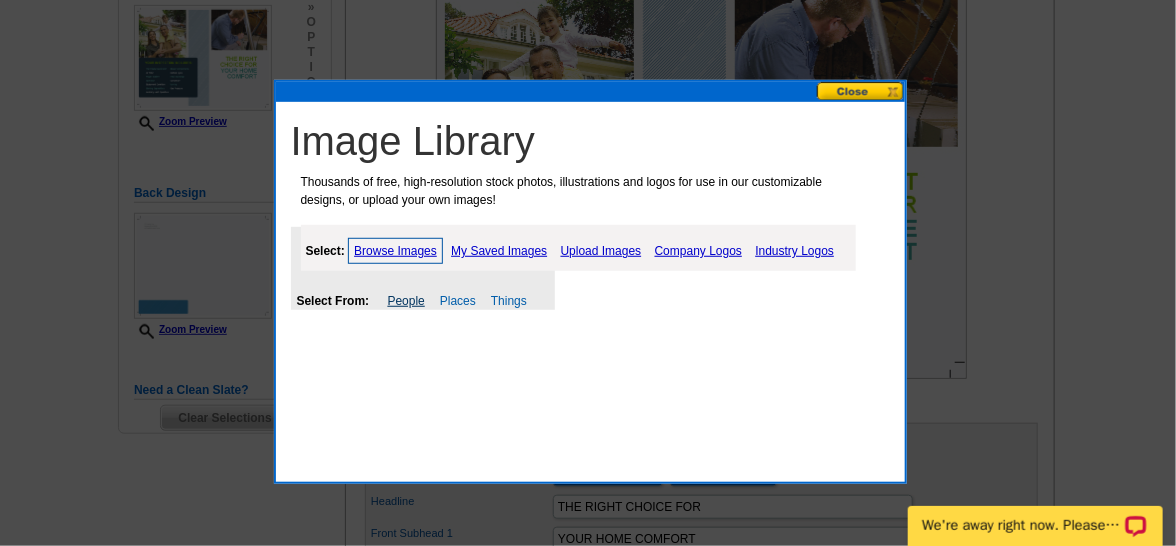 click on "People" at bounding box center [406, 301] 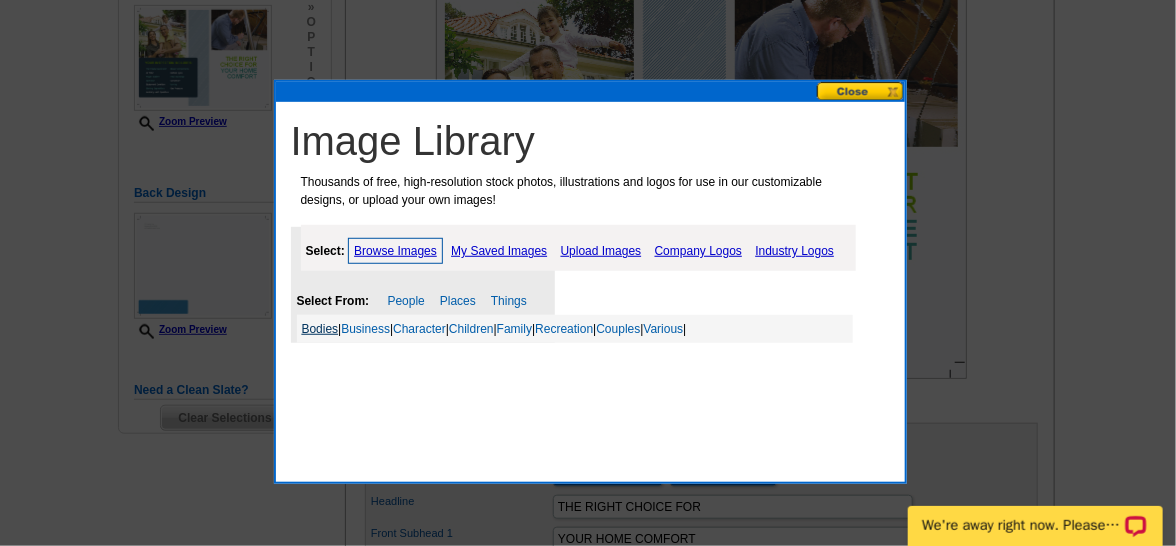 click on "Bodies" at bounding box center (320, 329) 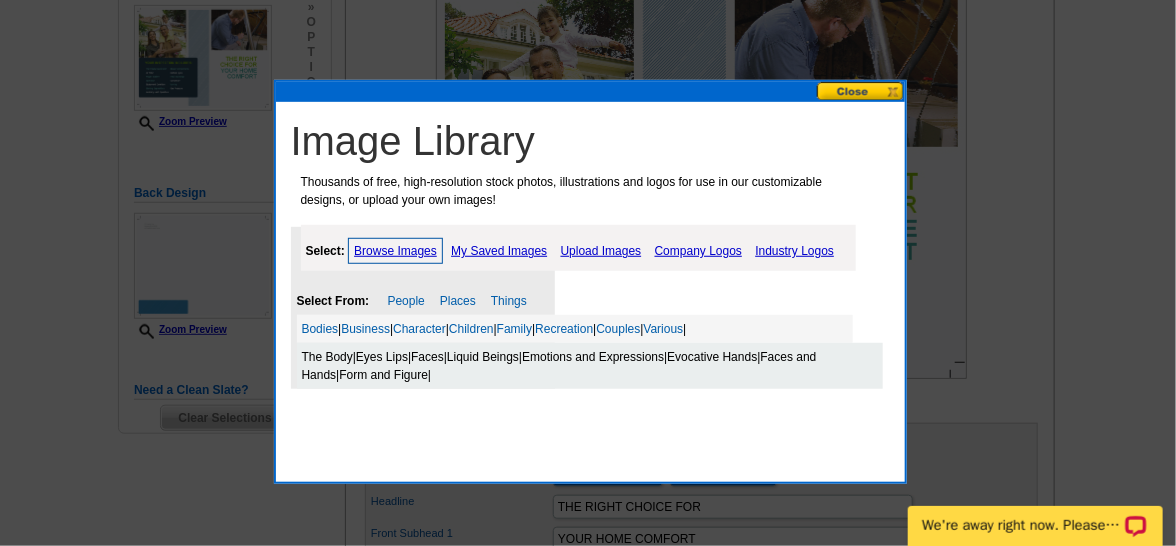 click on "Faces and Hands" at bounding box center [559, 366] 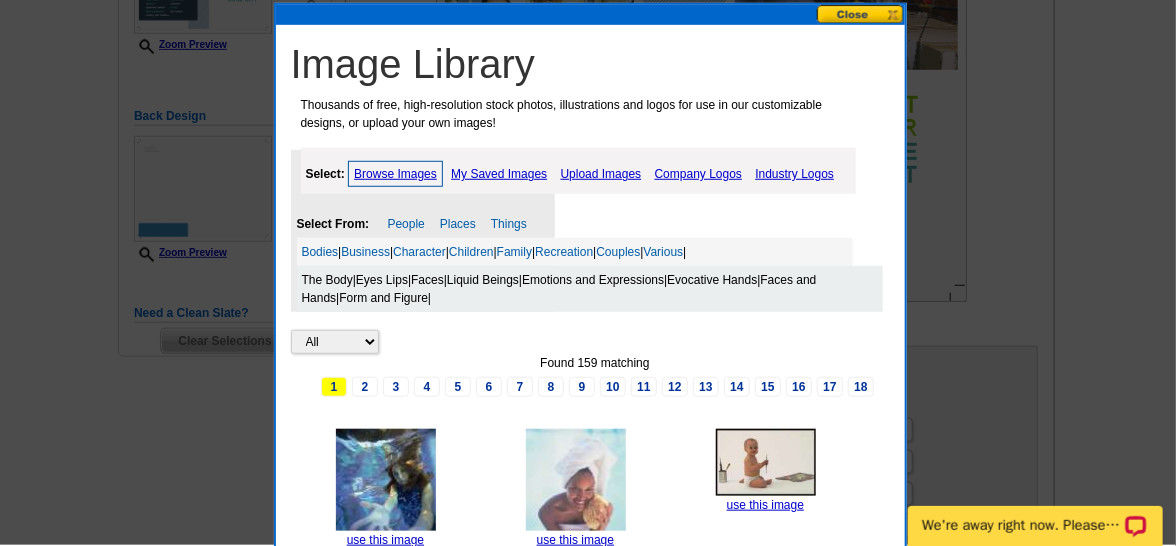 scroll, scrollTop: 442, scrollLeft: 0, axis: vertical 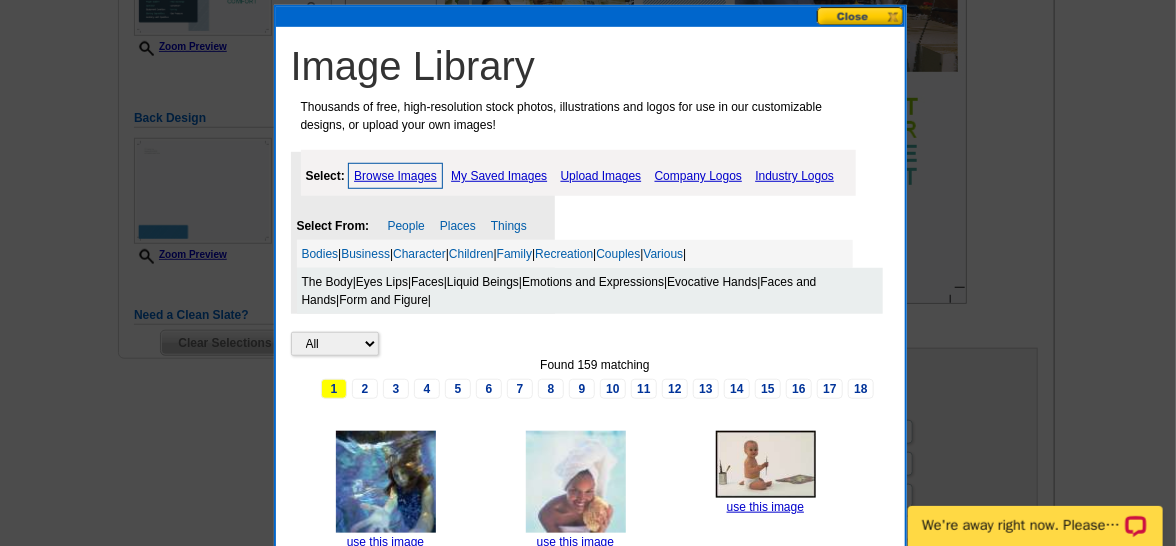 click on "The Body" at bounding box center (327, 282) 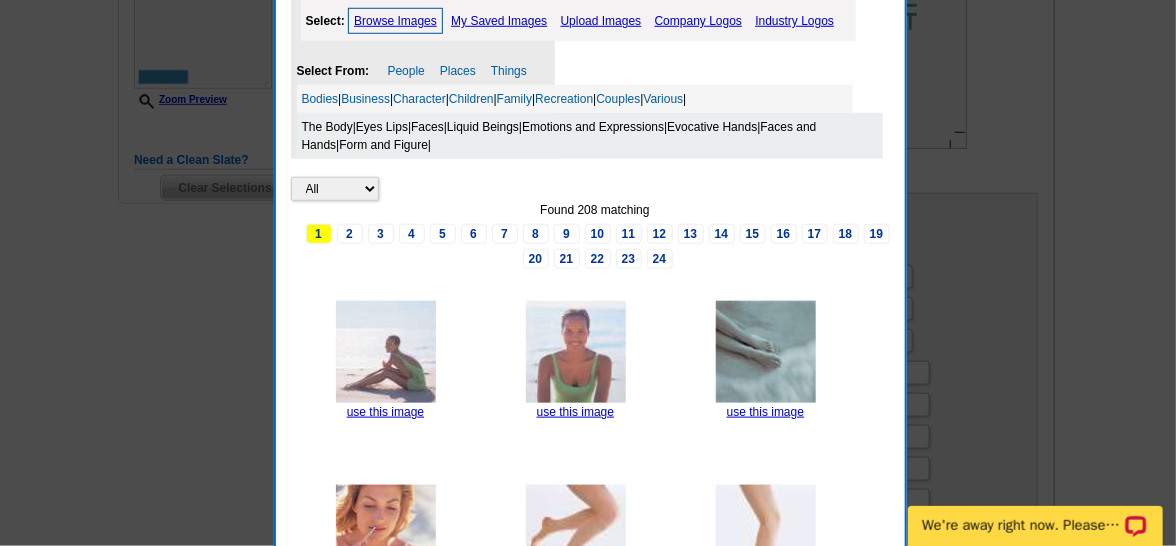 scroll, scrollTop: 597, scrollLeft: 0, axis: vertical 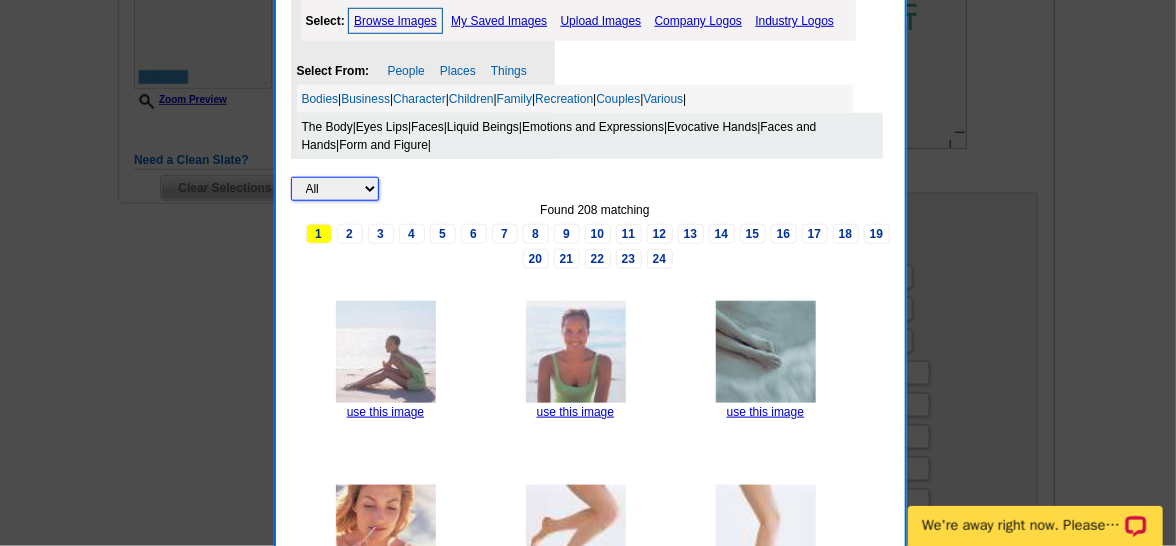 click on "All Property" at bounding box center [335, 189] 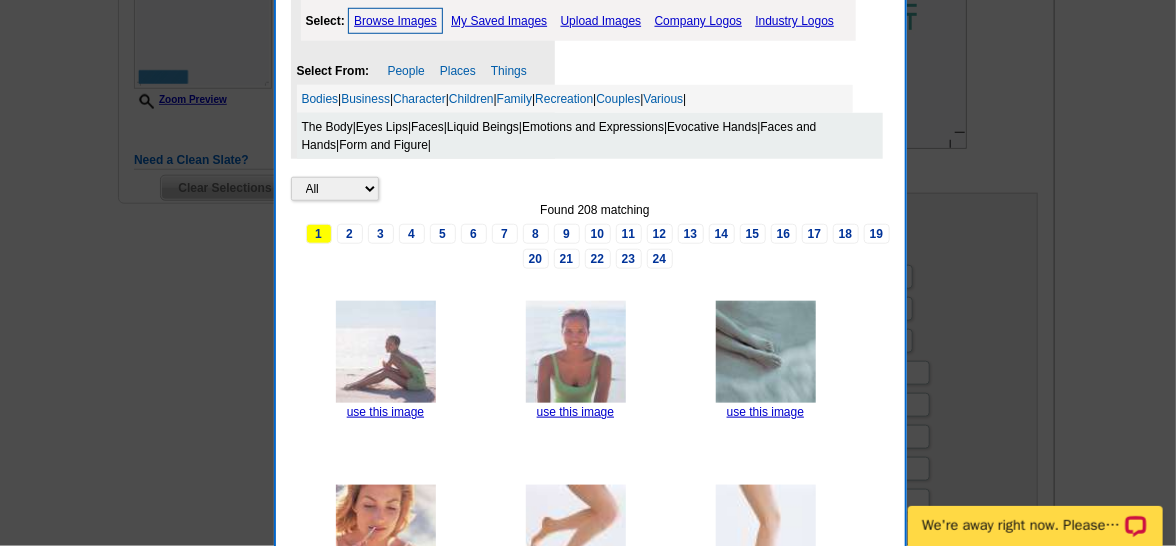 click on "All Property Found 208 matching 1 2 3 4 5 6 7 8 9 10 11 12 13 14 15 16 17 18 19 20 21 22 23 24 use this image use this image use this image use this image use this image use this image use this image Found 208 matching 1 2 3 4 5 6 7 8 9 10 11 12 13 14 15 16 17 18 19 20 21 22 23 24" at bounding box center [595, 548] 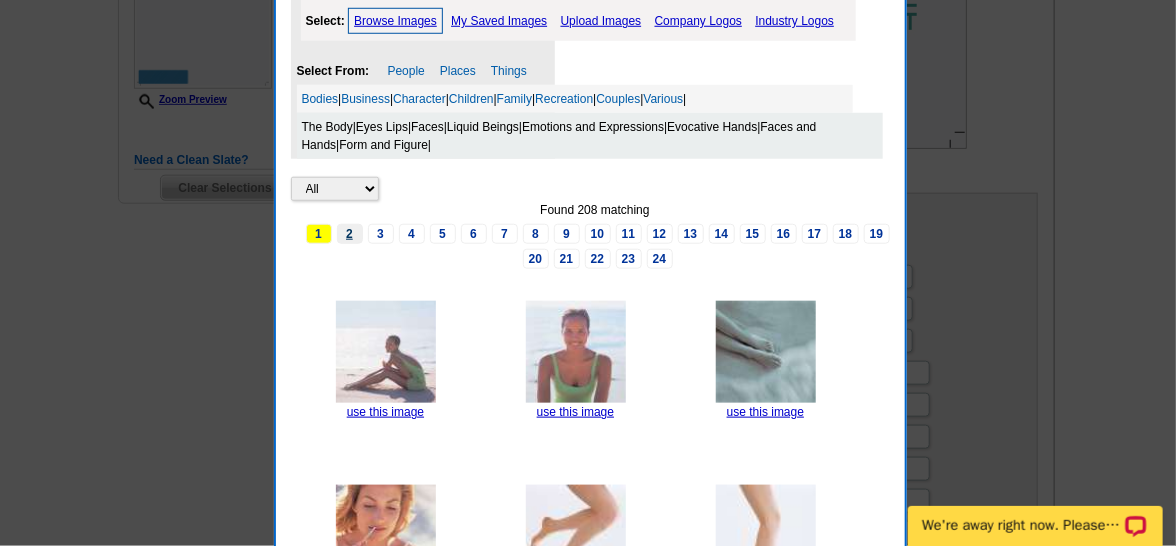 click on "2" at bounding box center (350, 234) 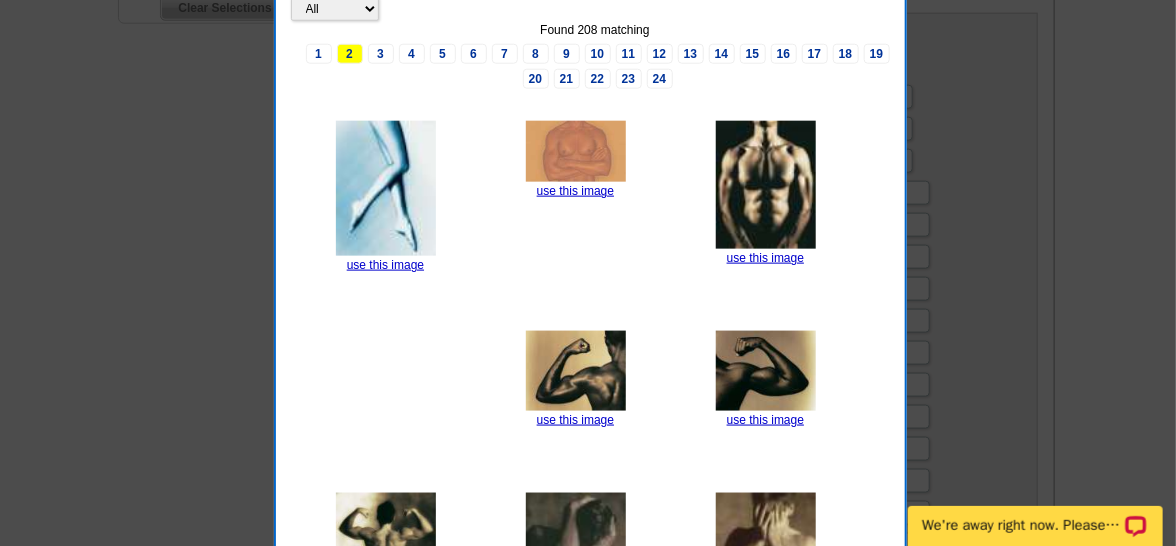 scroll, scrollTop: 764, scrollLeft: 0, axis: vertical 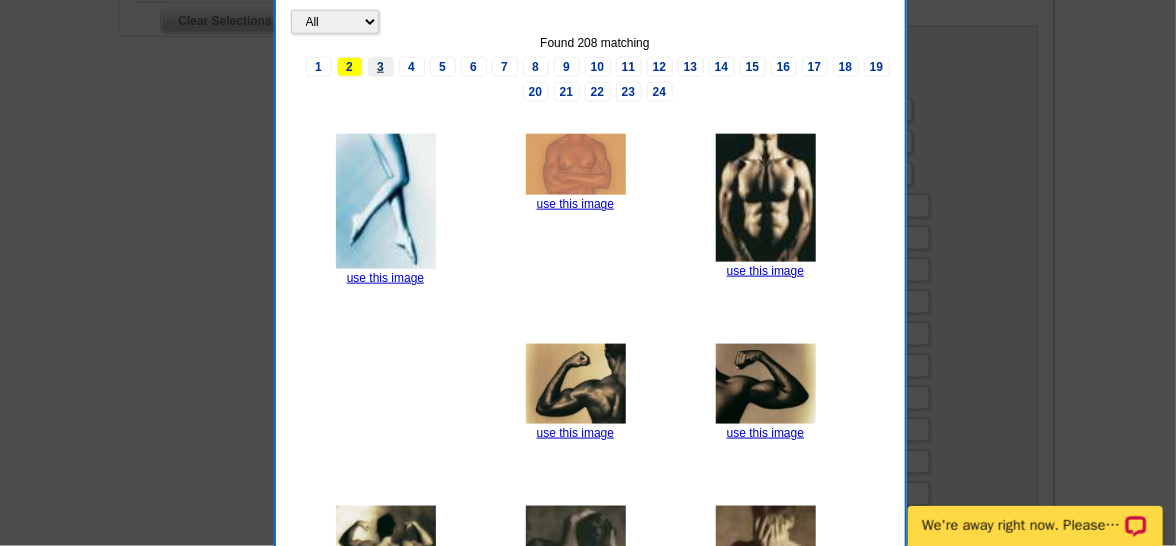 click on "3" at bounding box center (381, 67) 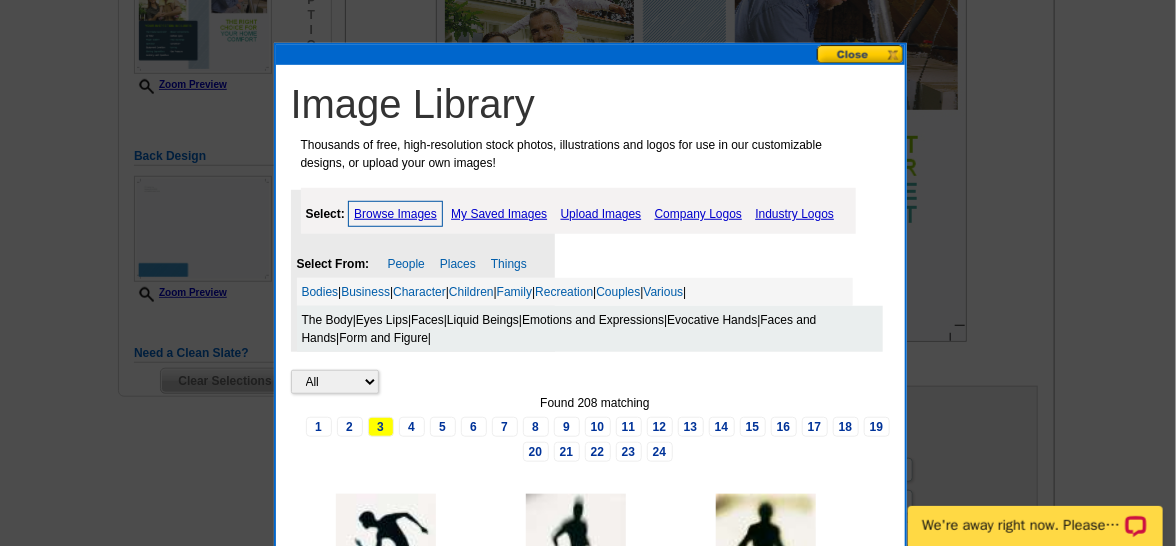 scroll, scrollTop: 406, scrollLeft: 0, axis: vertical 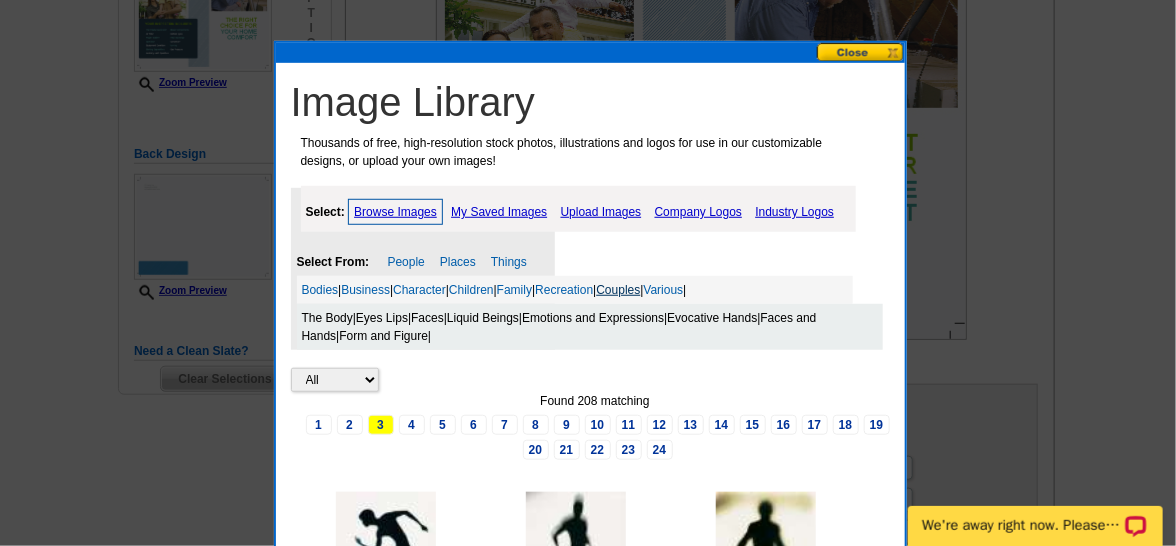 click on "Couples" at bounding box center [618, 290] 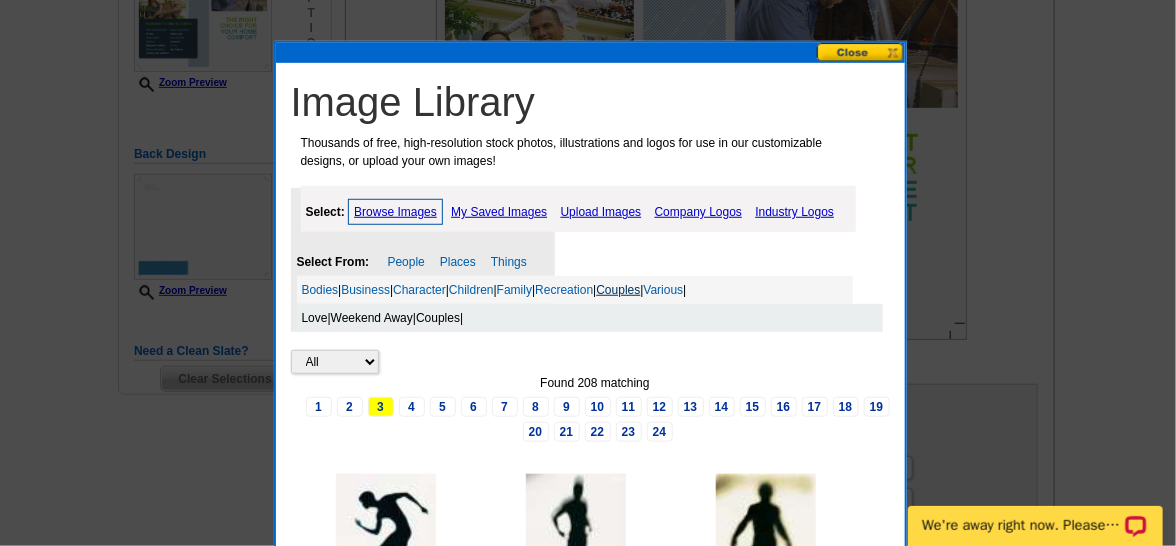 click on "Couples" at bounding box center [618, 290] 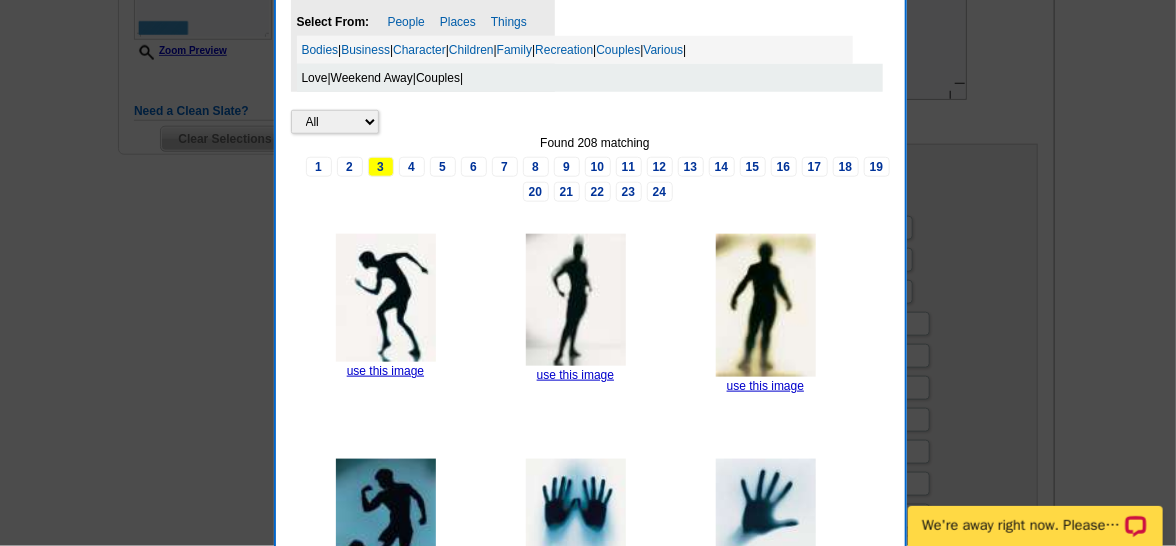 scroll, scrollTop: 646, scrollLeft: 0, axis: vertical 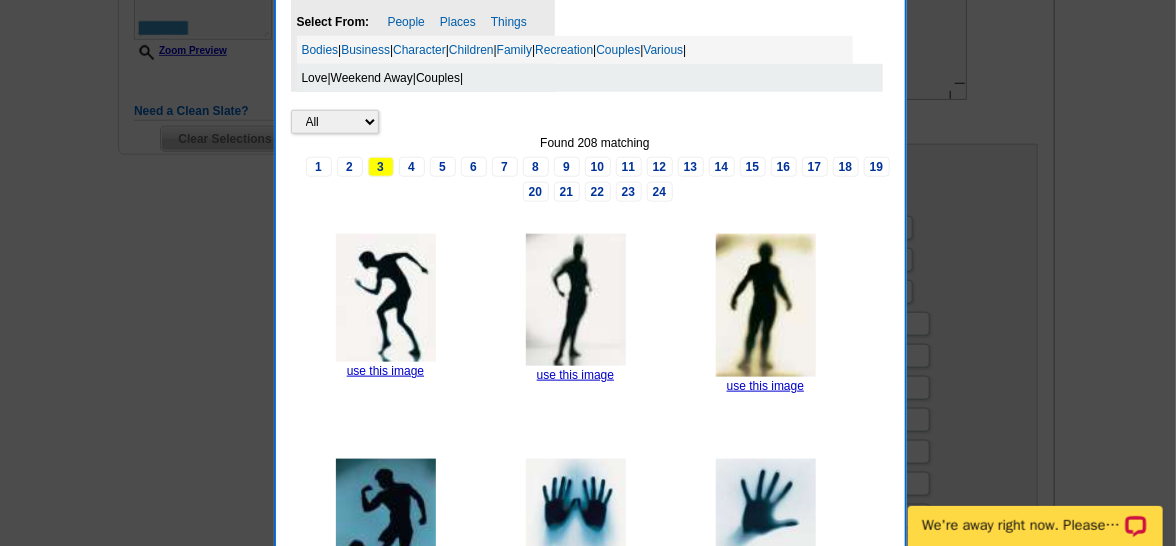 click on "Couples" at bounding box center [438, 78] 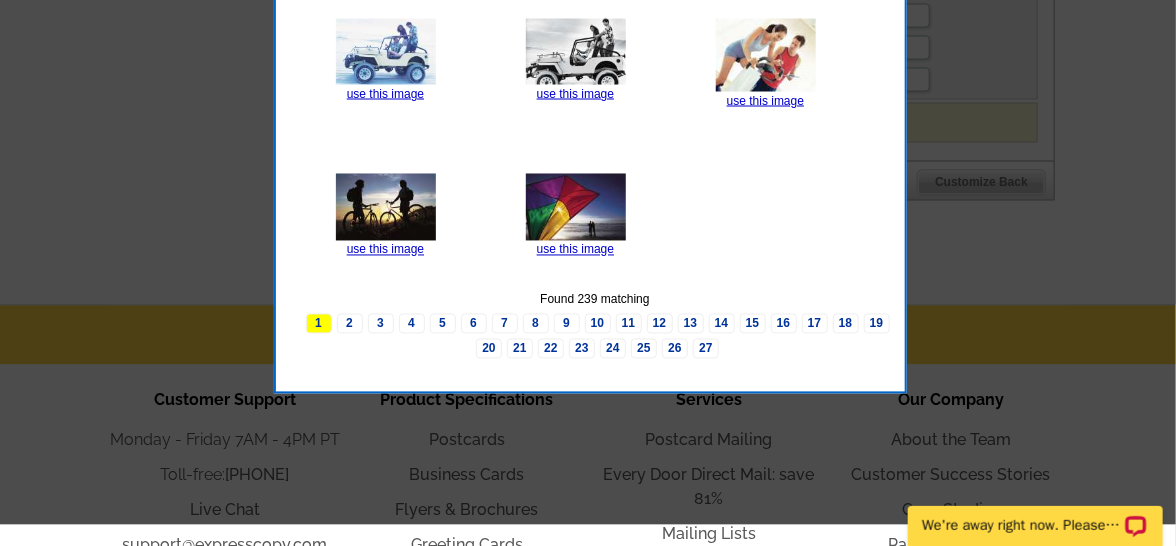 scroll, scrollTop: 1198, scrollLeft: 0, axis: vertical 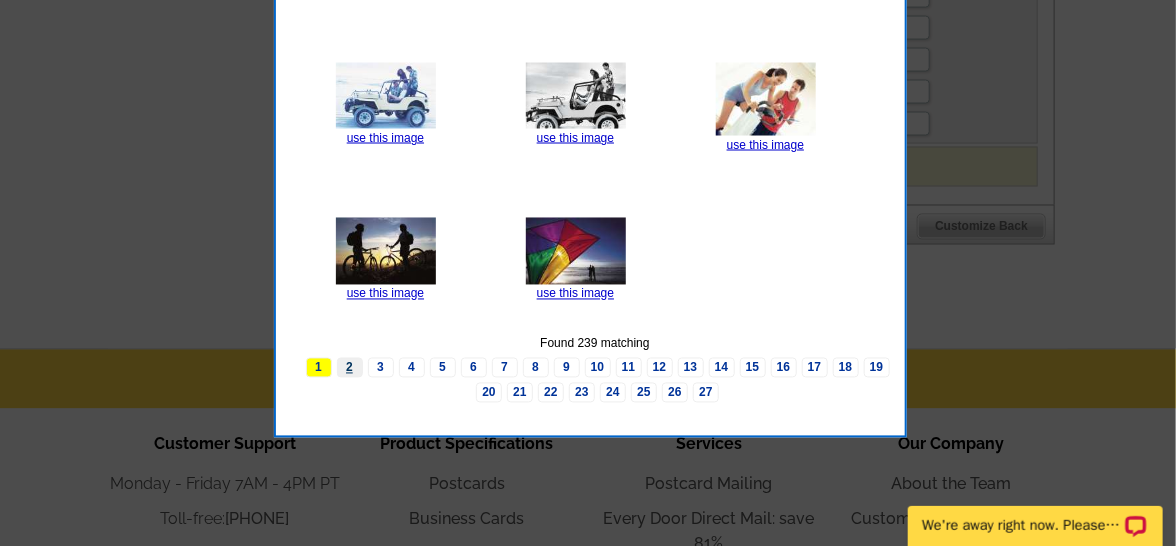 click on "2" at bounding box center [350, 368] 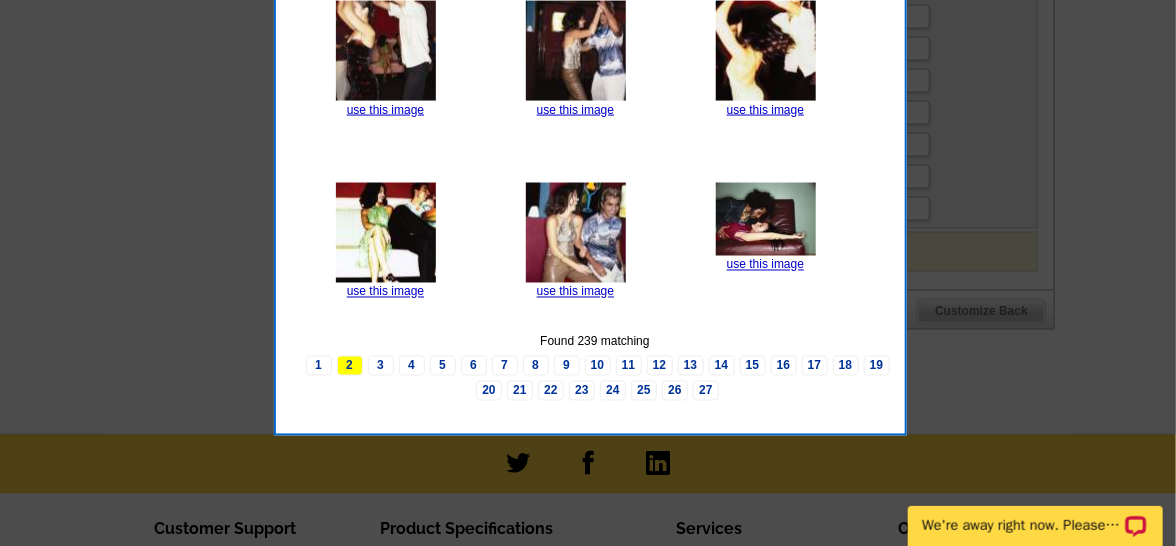 scroll, scrollTop: 1116, scrollLeft: 0, axis: vertical 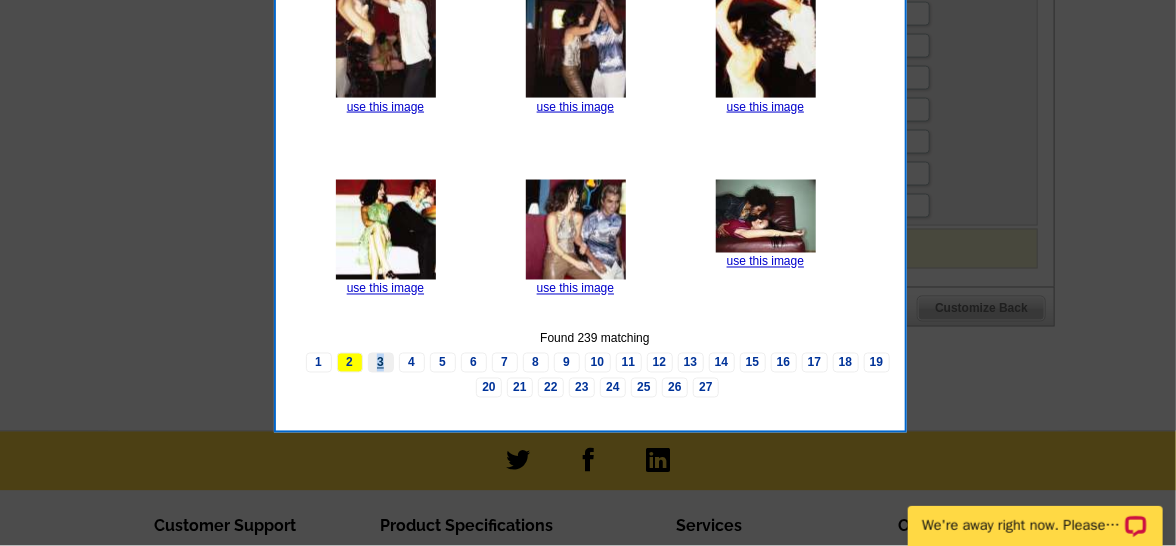 click on "3" at bounding box center [381, 363] 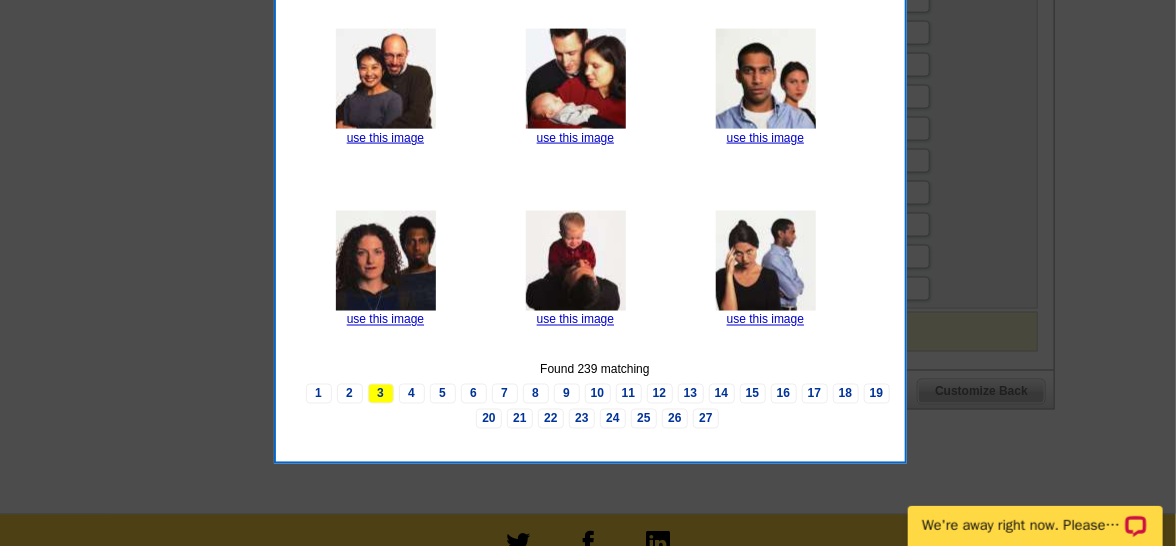 scroll, scrollTop: 1038, scrollLeft: 0, axis: vertical 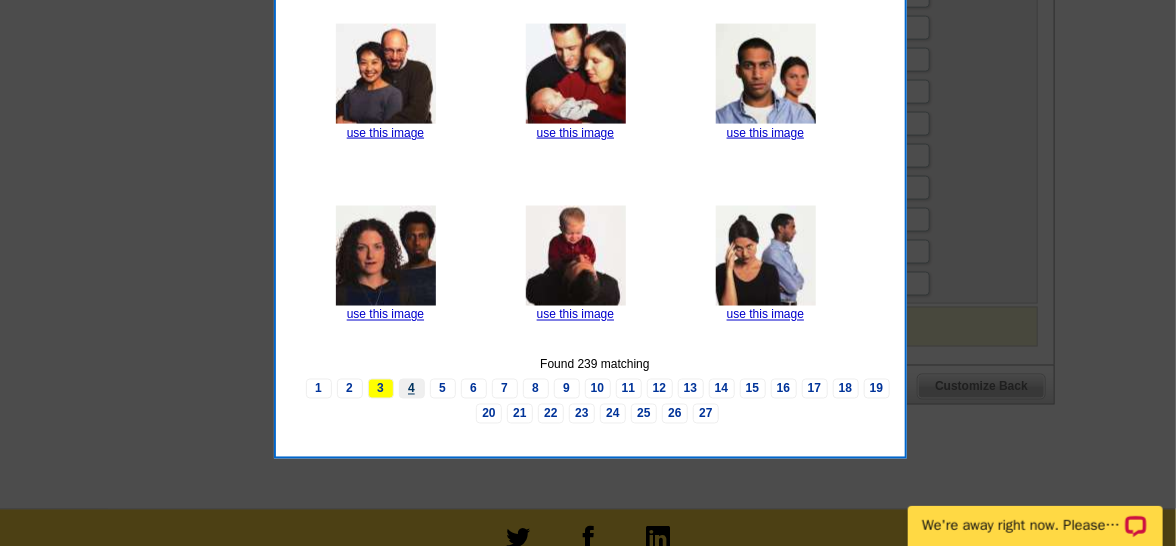 click on "4" at bounding box center (412, 389) 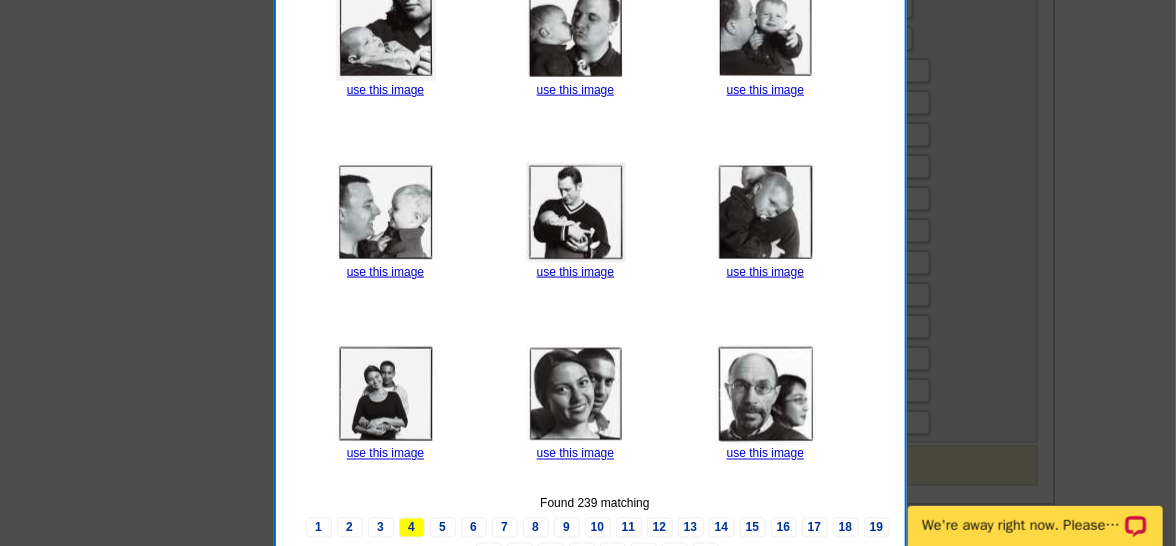scroll, scrollTop: 942, scrollLeft: 0, axis: vertical 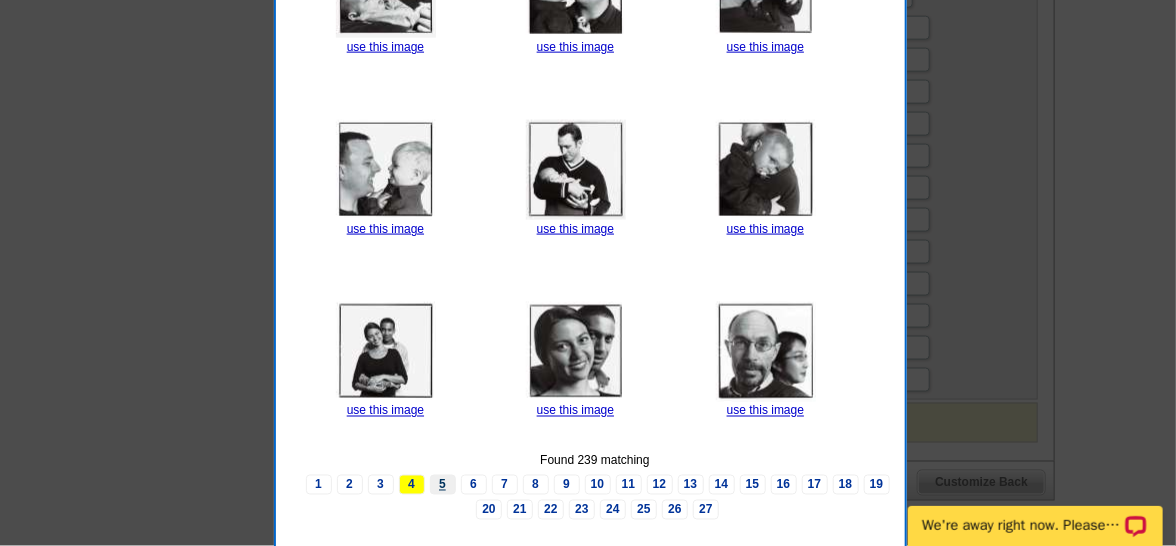 click on "5" at bounding box center [443, 485] 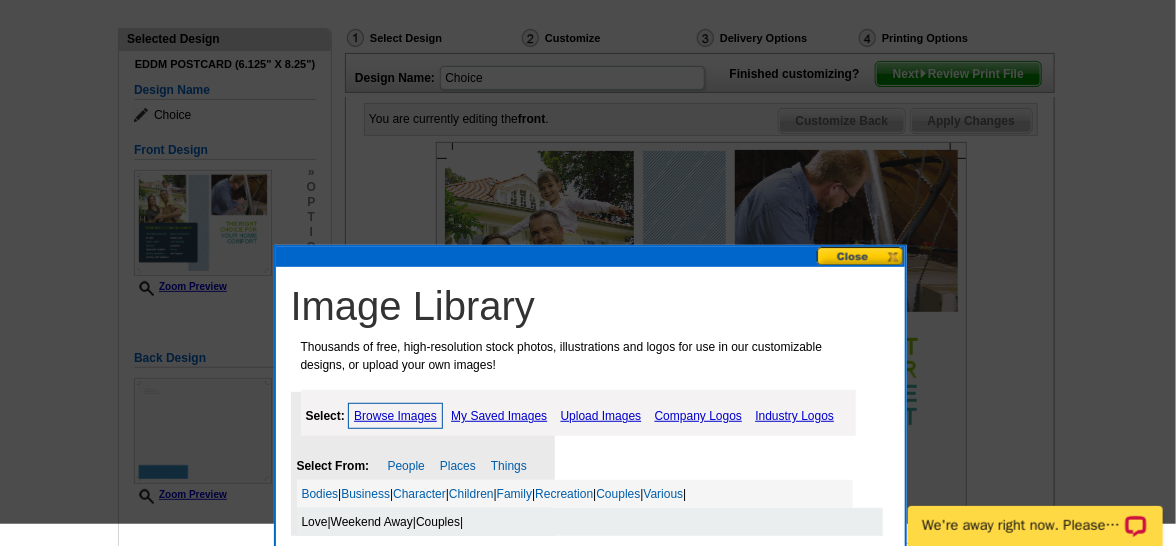 scroll, scrollTop: 173, scrollLeft: 0, axis: vertical 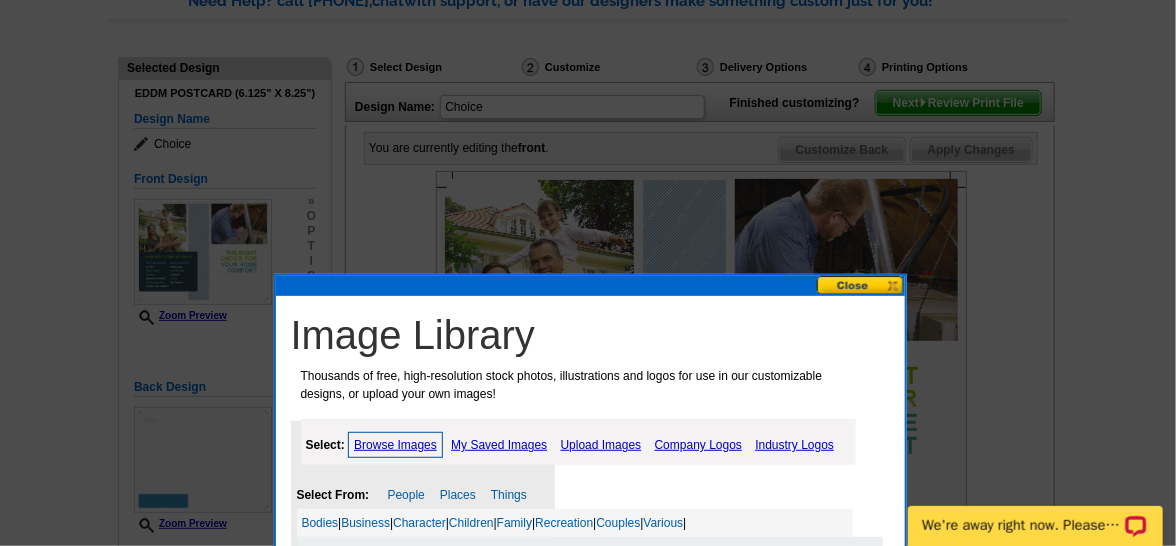click at bounding box center (861, 285) 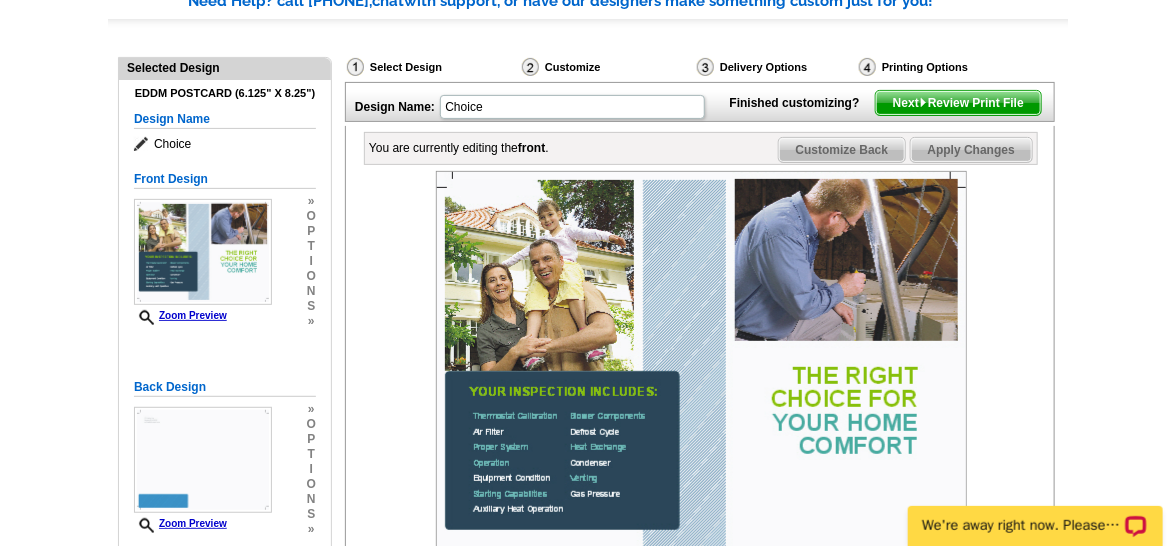 click at bounding box center (701, 372) 